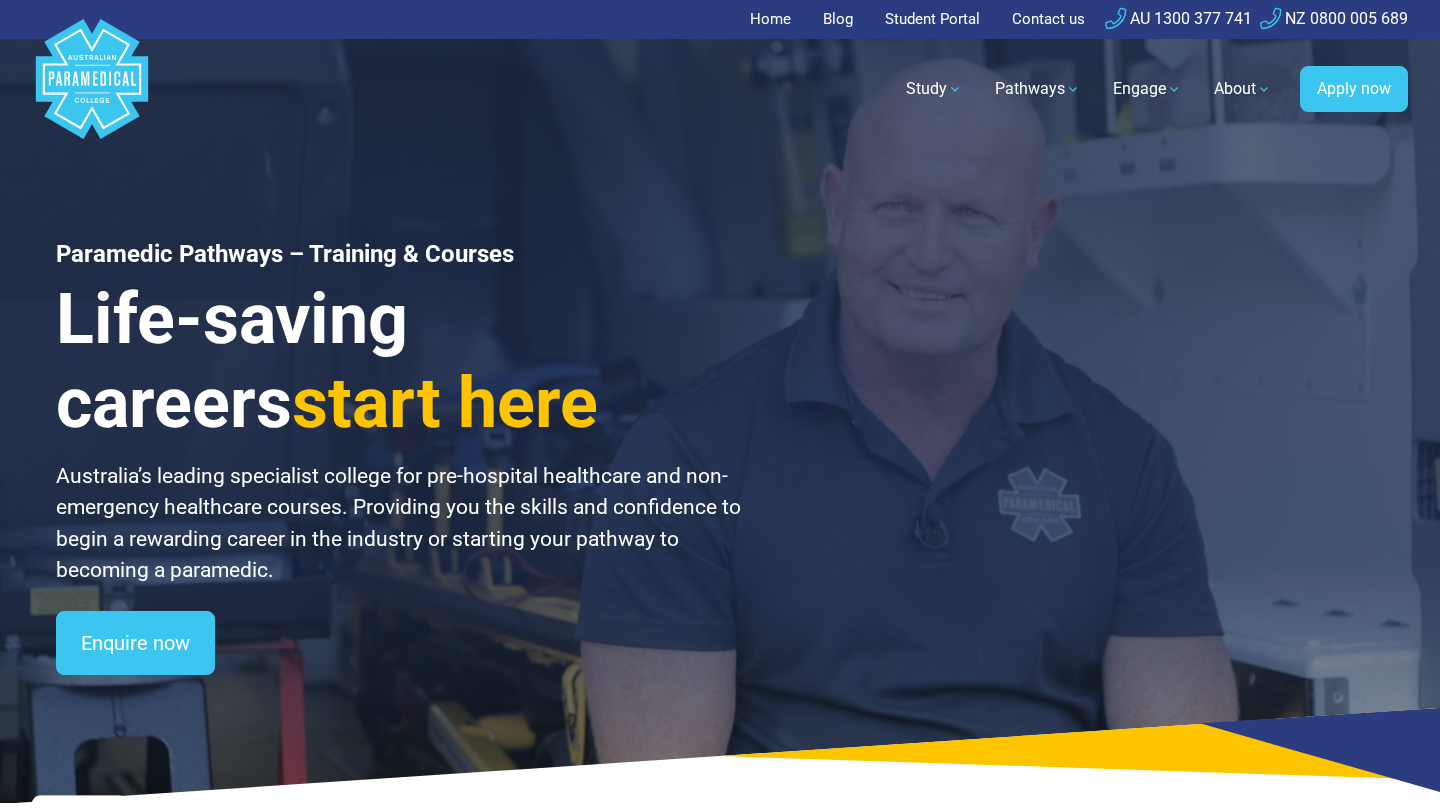 scroll, scrollTop: 0, scrollLeft: 0, axis: both 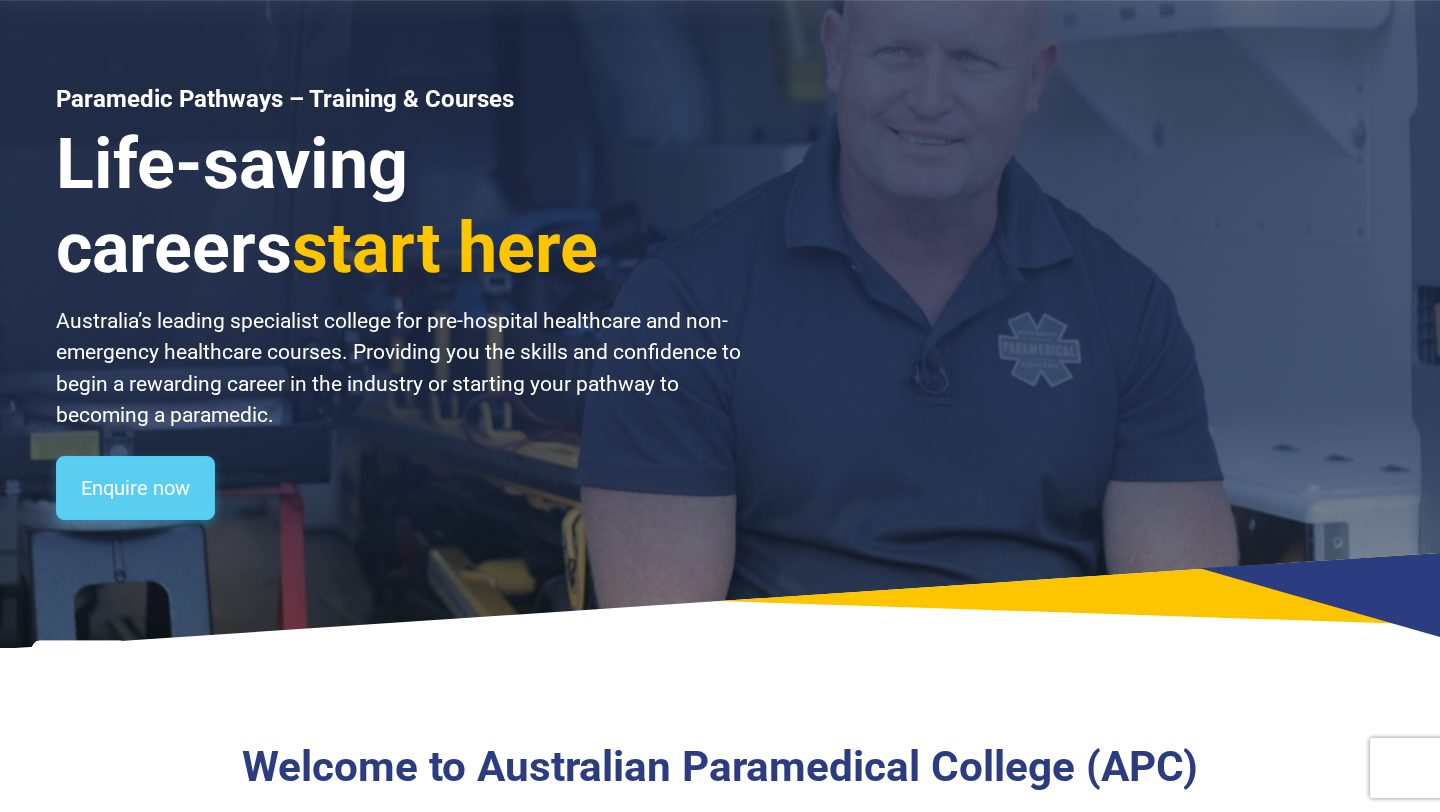 click on "Enquire now" at bounding box center (135, 488) 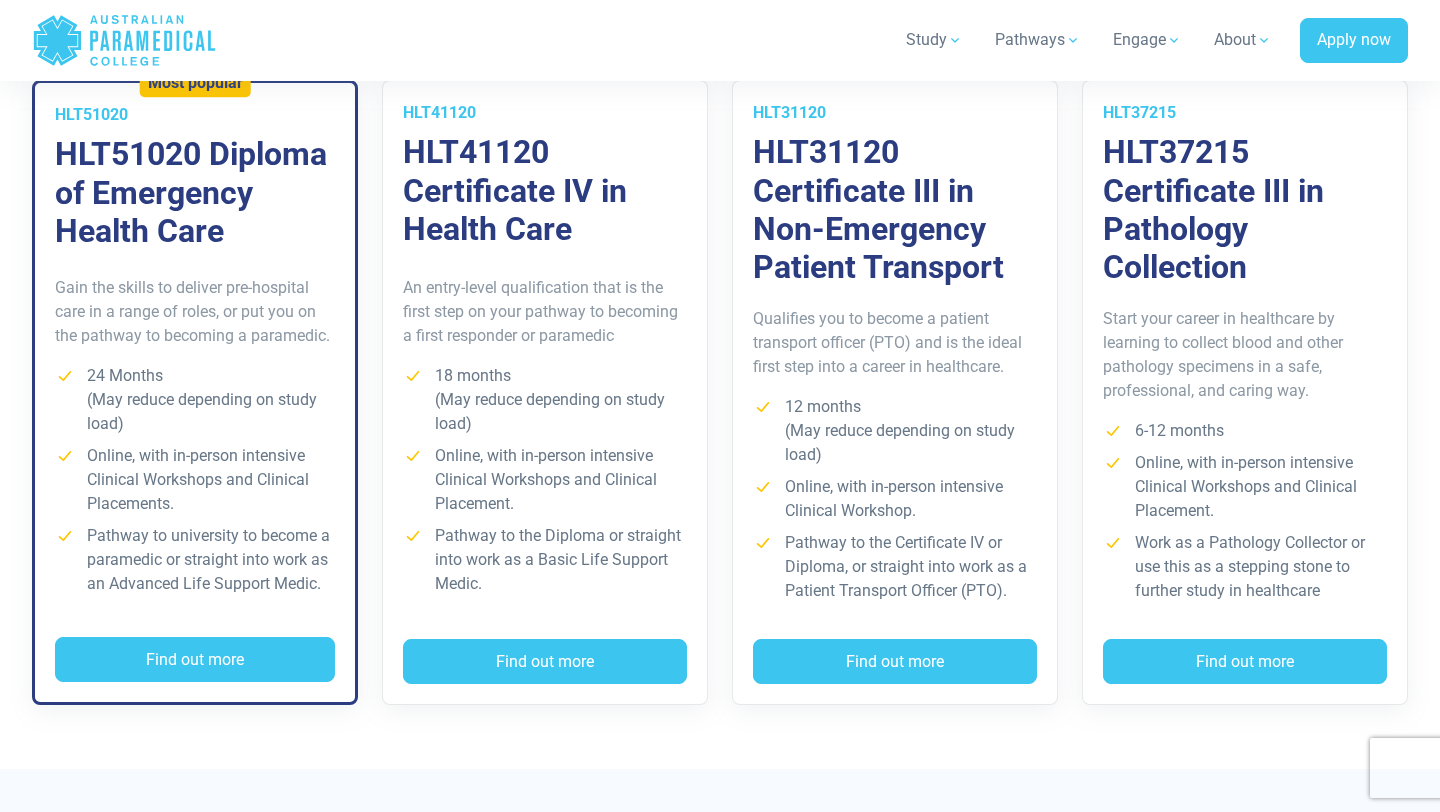 scroll, scrollTop: 1524, scrollLeft: 0, axis: vertical 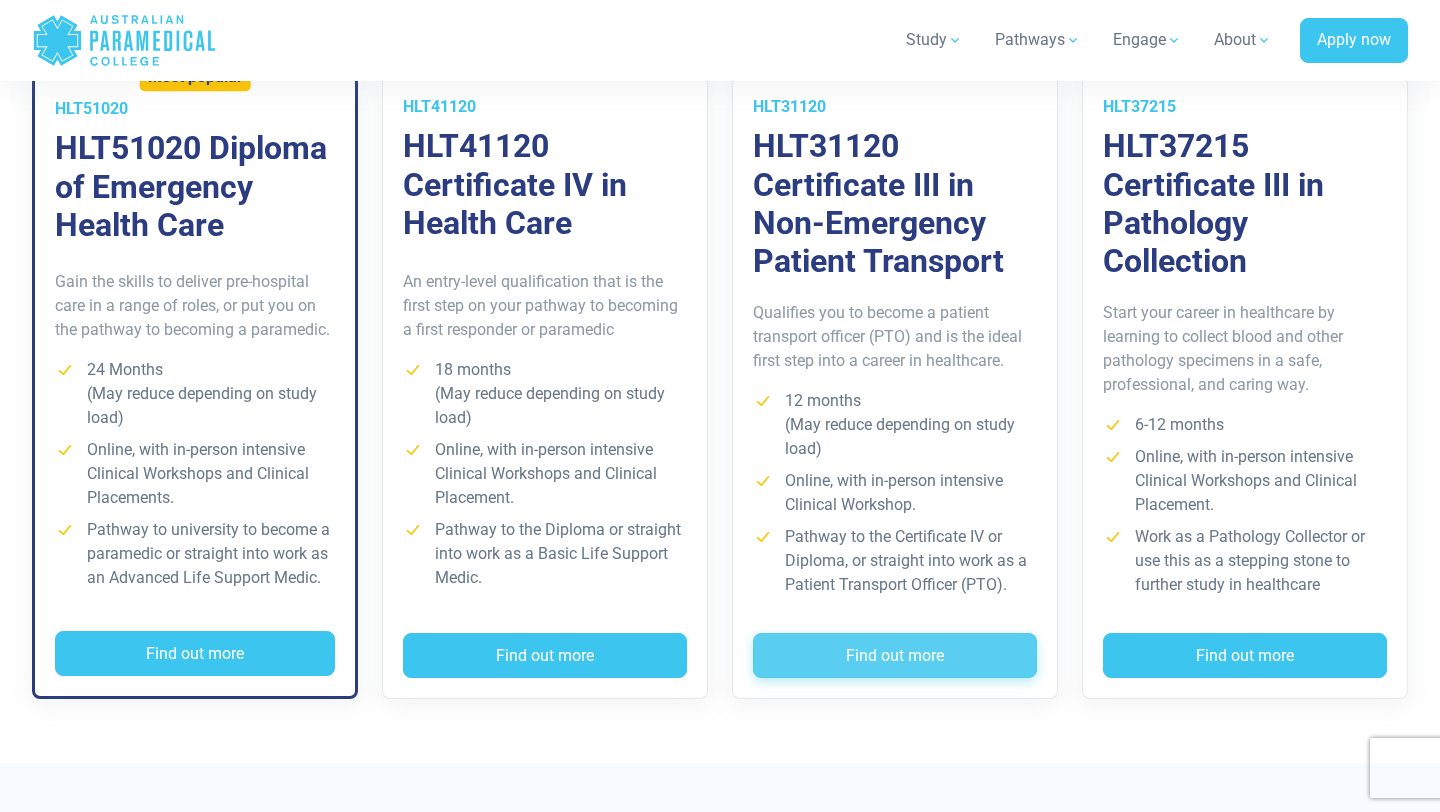 click on "Find out more" at bounding box center [895, 656] 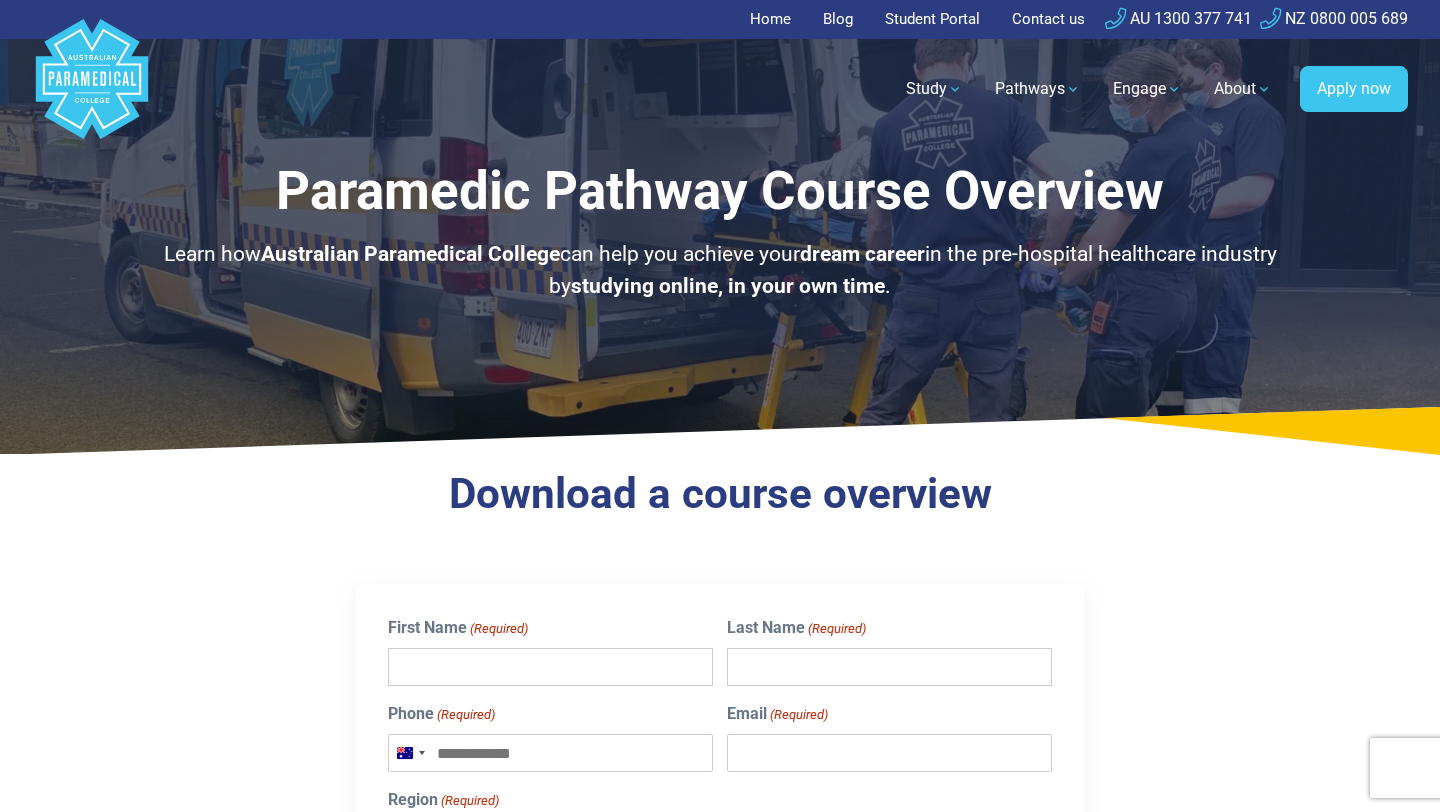scroll, scrollTop: 0, scrollLeft: 0, axis: both 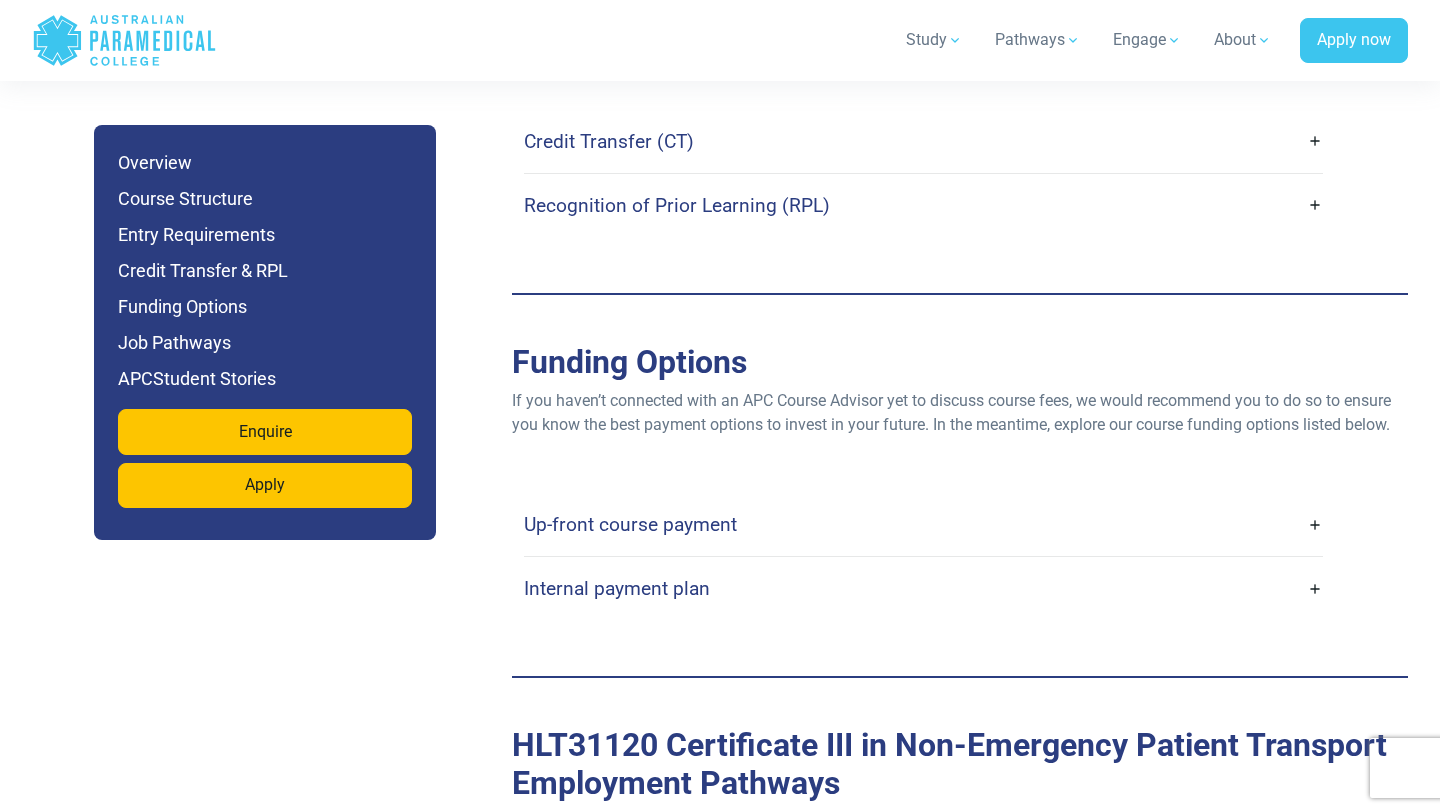 click on "Up-front course payment" at bounding box center (923, 524) 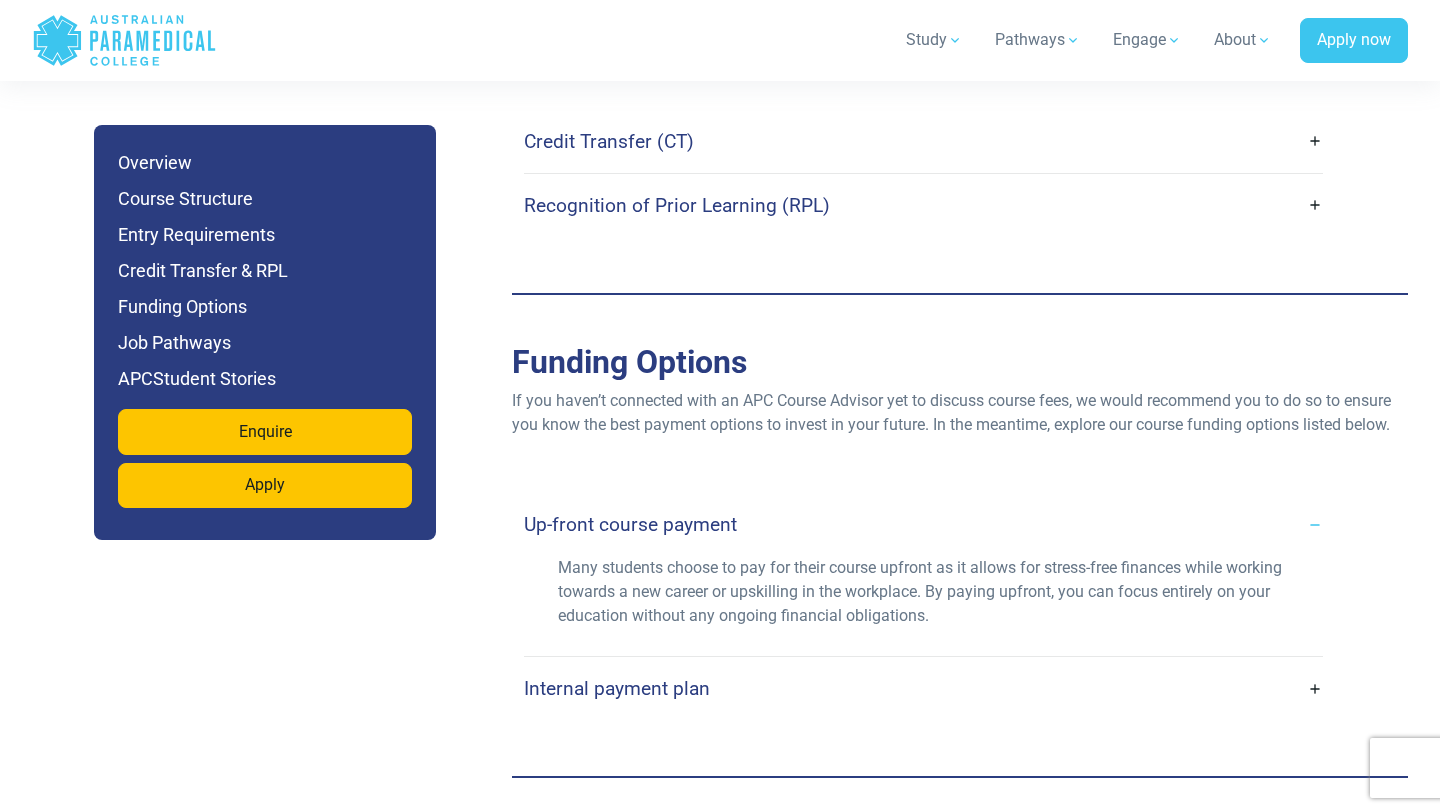 click on "Up-front course payment" at bounding box center [923, 524] 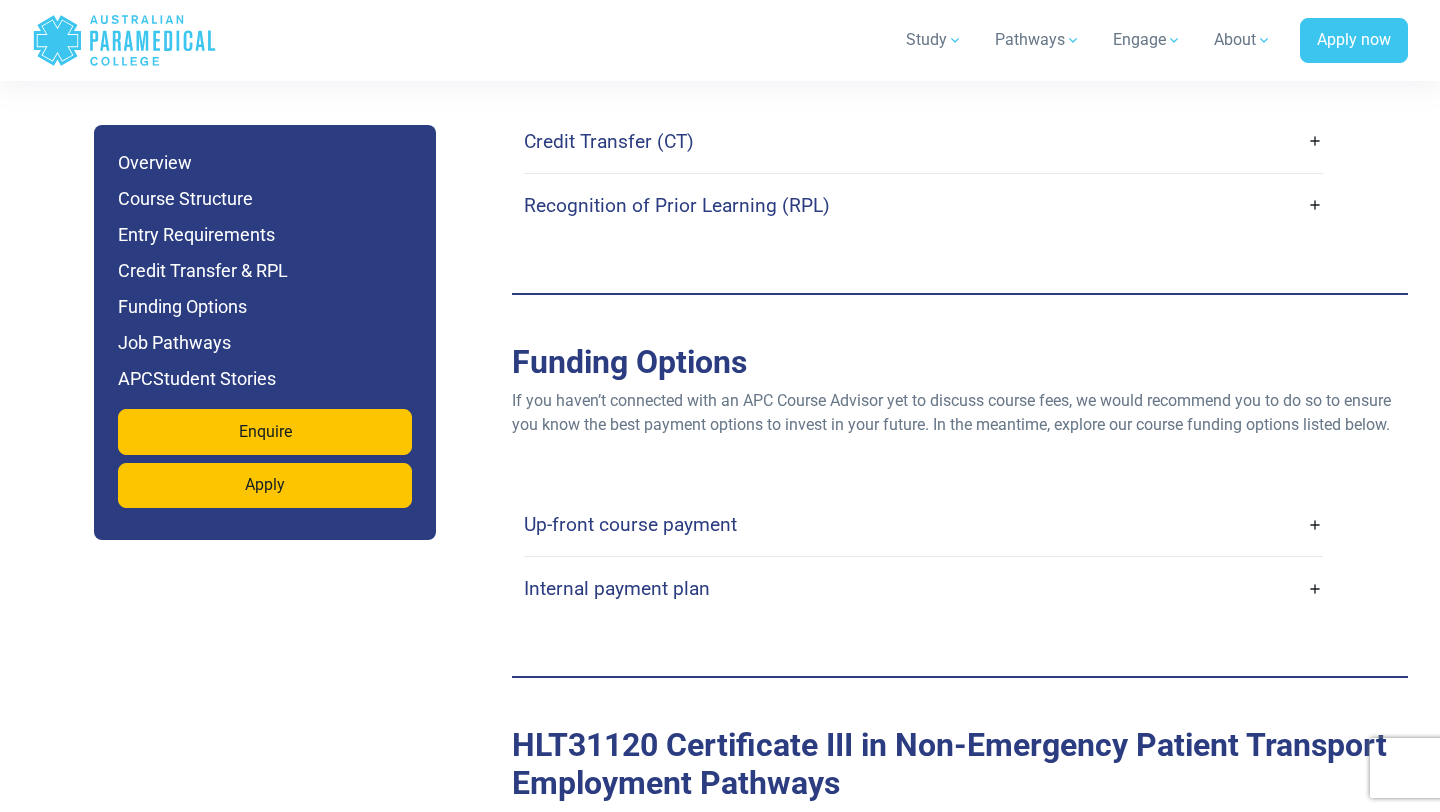 click on "Internal payment plan" at bounding box center [923, 588] 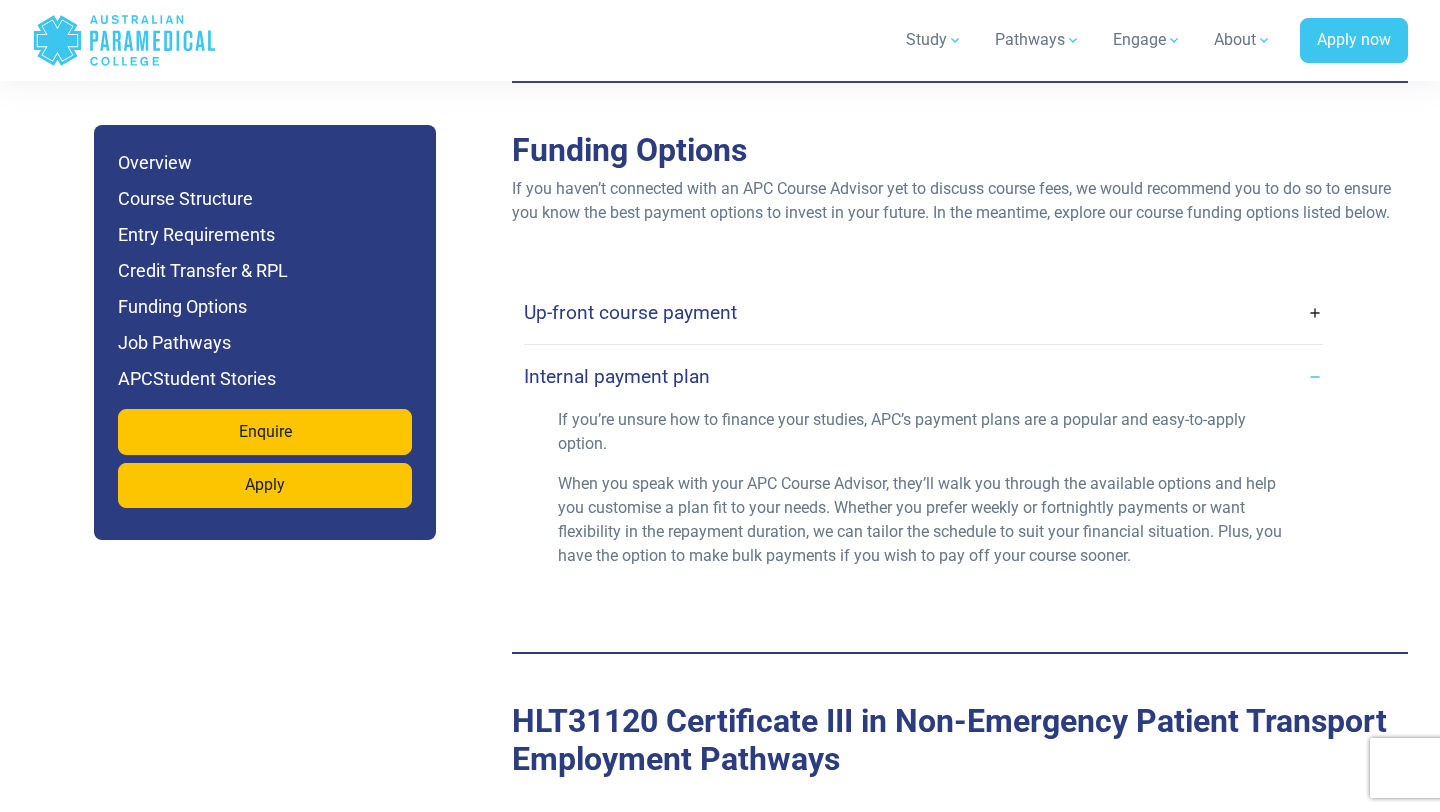 scroll, scrollTop: 5543, scrollLeft: 0, axis: vertical 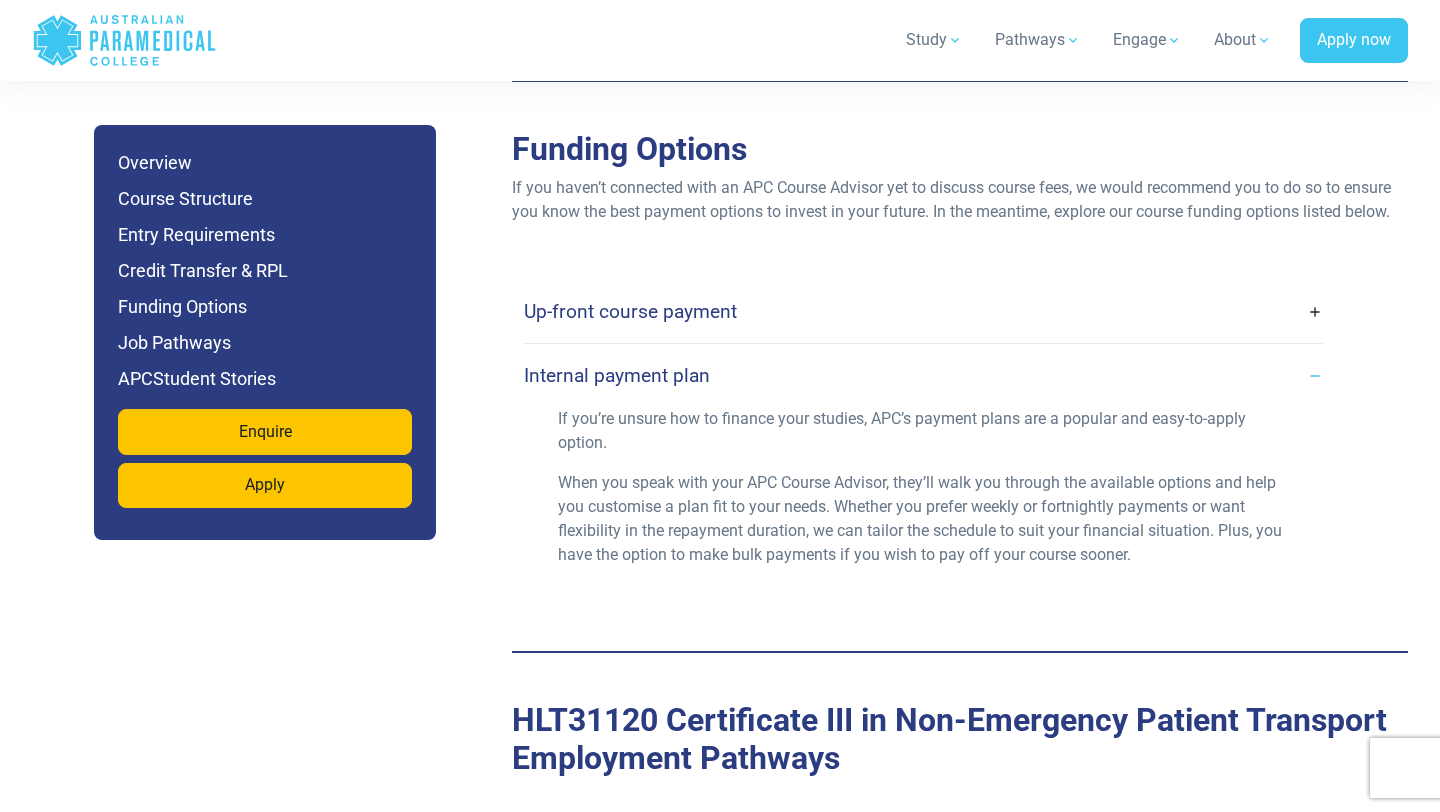 click on "Internal payment plan" at bounding box center (923, 375) 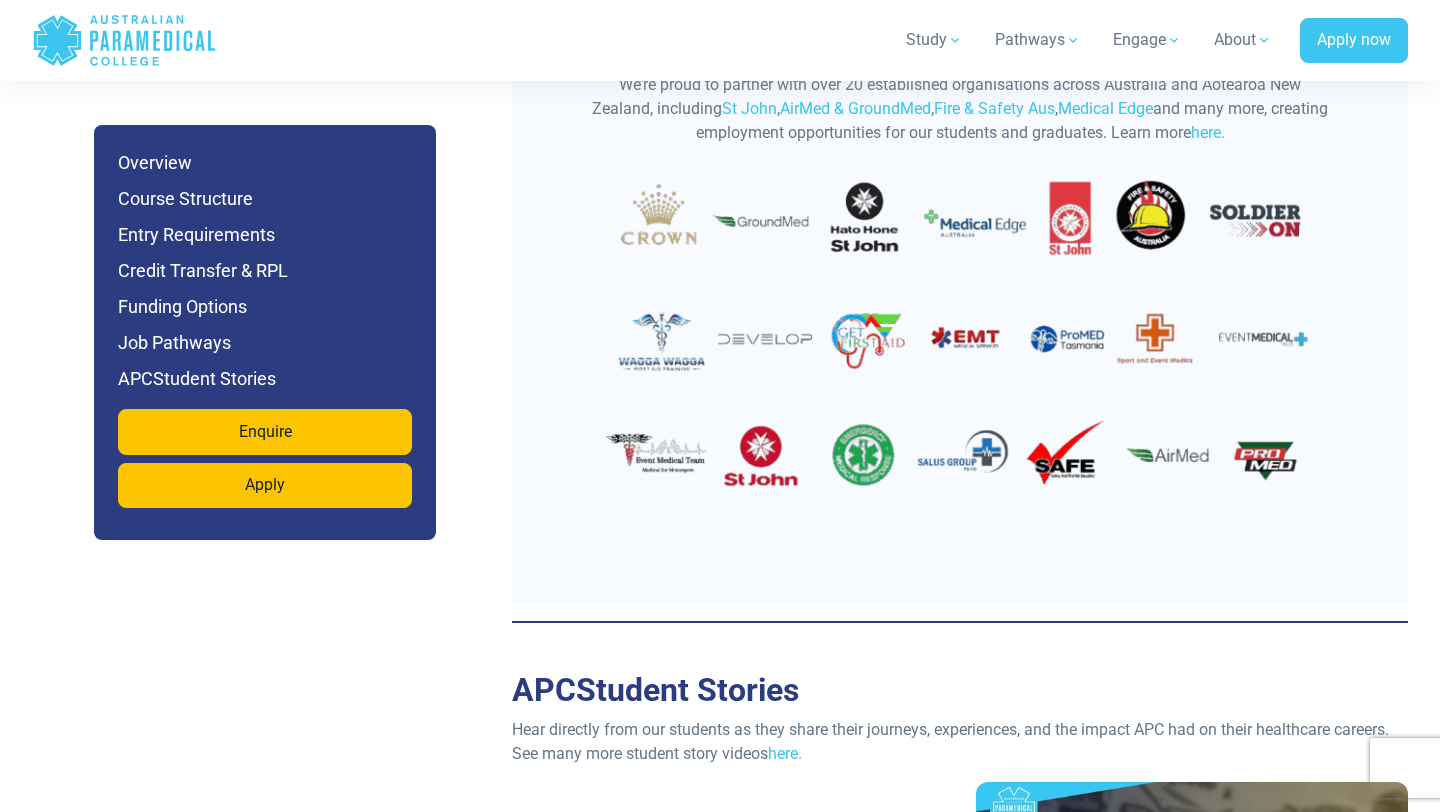 scroll, scrollTop: 6728, scrollLeft: 0, axis: vertical 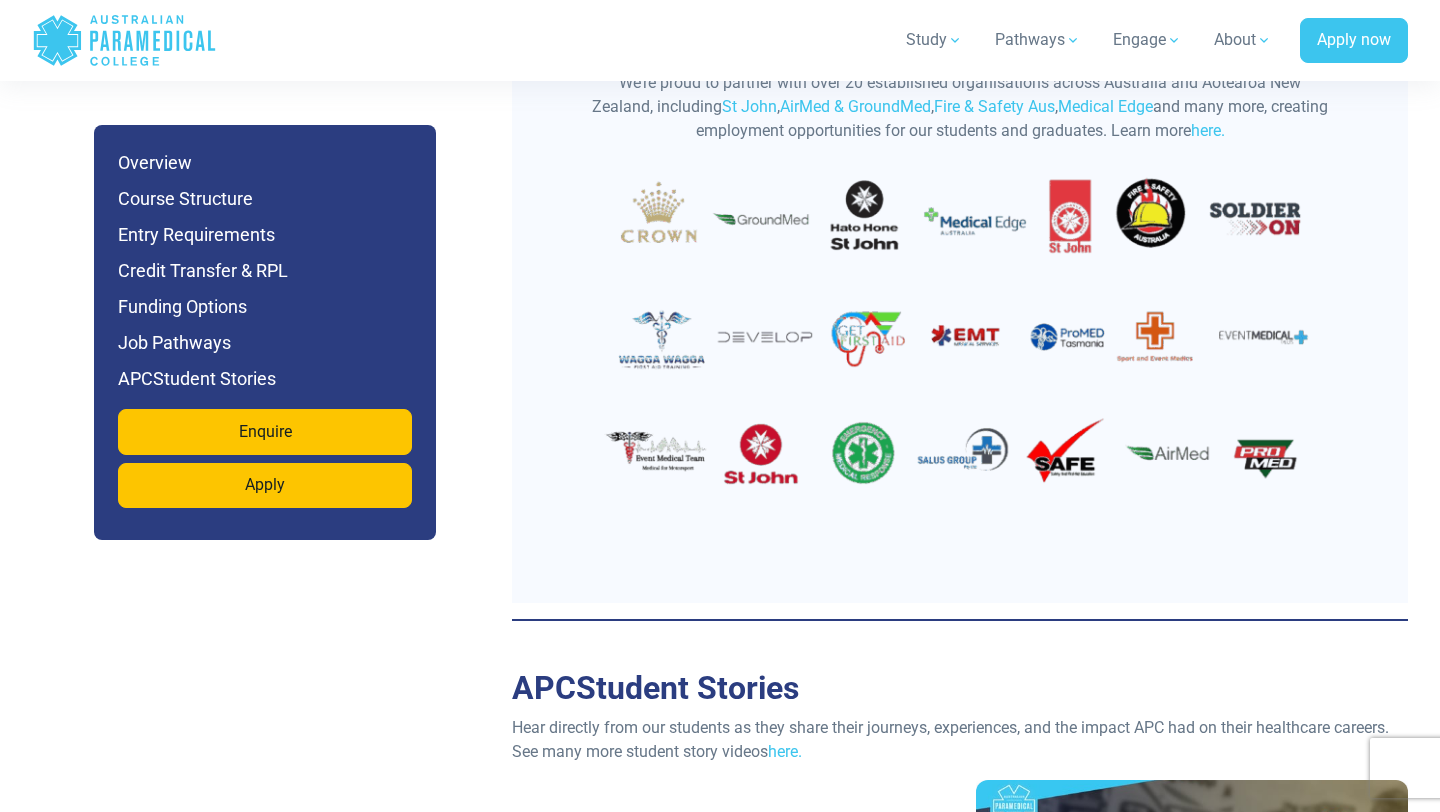 click on "Overview
Location
Australia-wide, with in-person attendance at an APC Campus
Delivery mode
Flexible eLearning, with 1 x 5-day Clinical Workshop" at bounding box center (960, -1657) 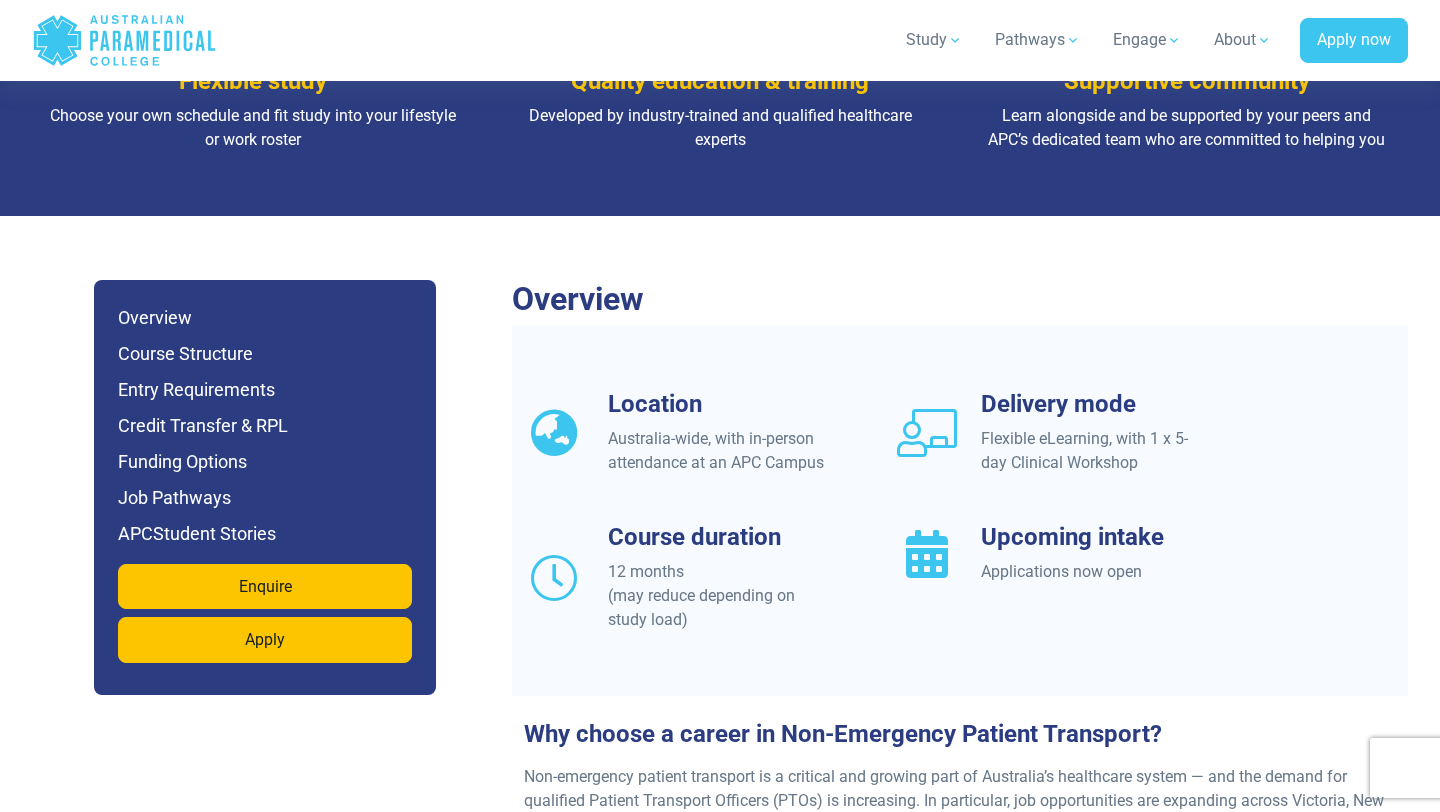scroll, scrollTop: 1515, scrollLeft: 0, axis: vertical 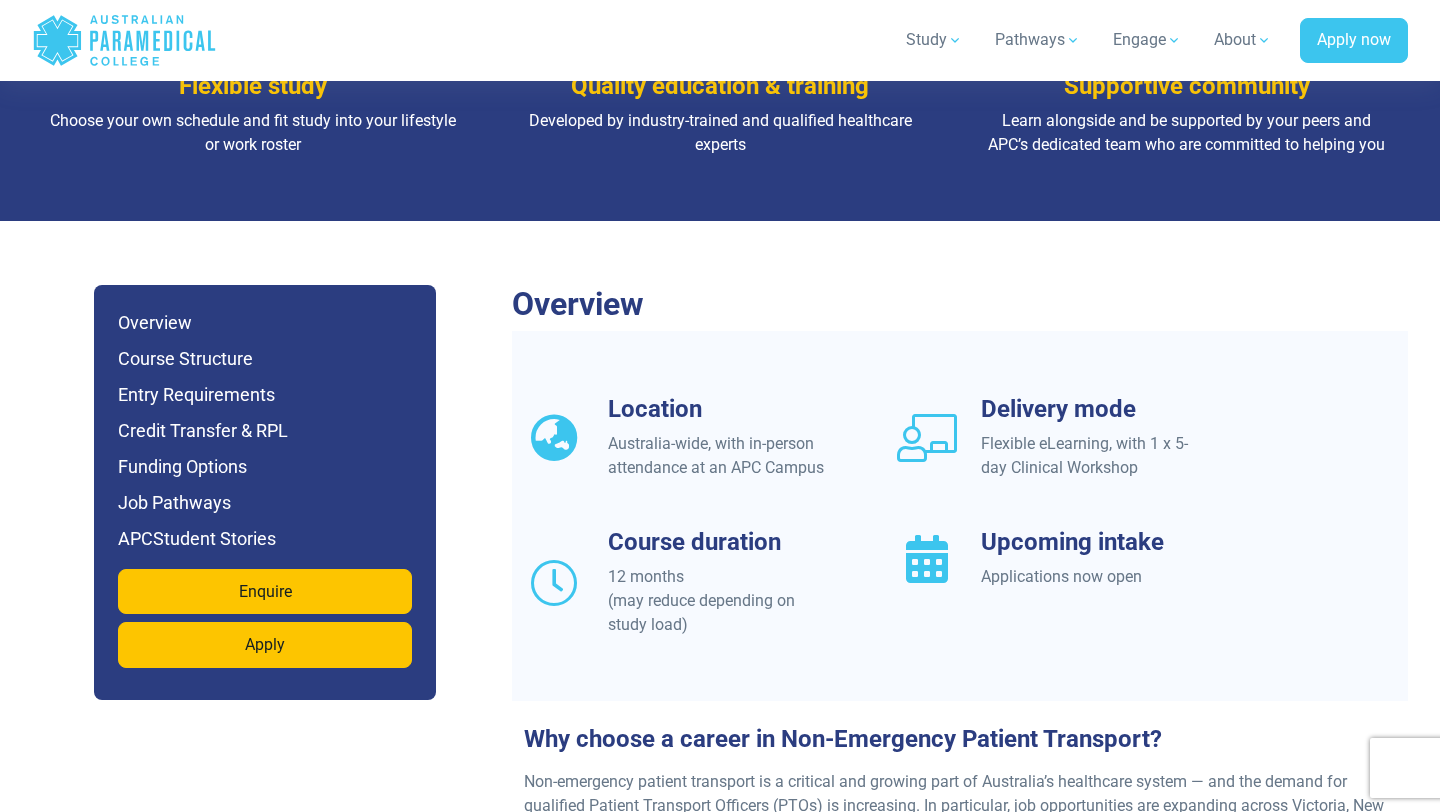 drag, startPoint x: 986, startPoint y: 598, endPoint x: 1172, endPoint y: 602, distance: 186.043 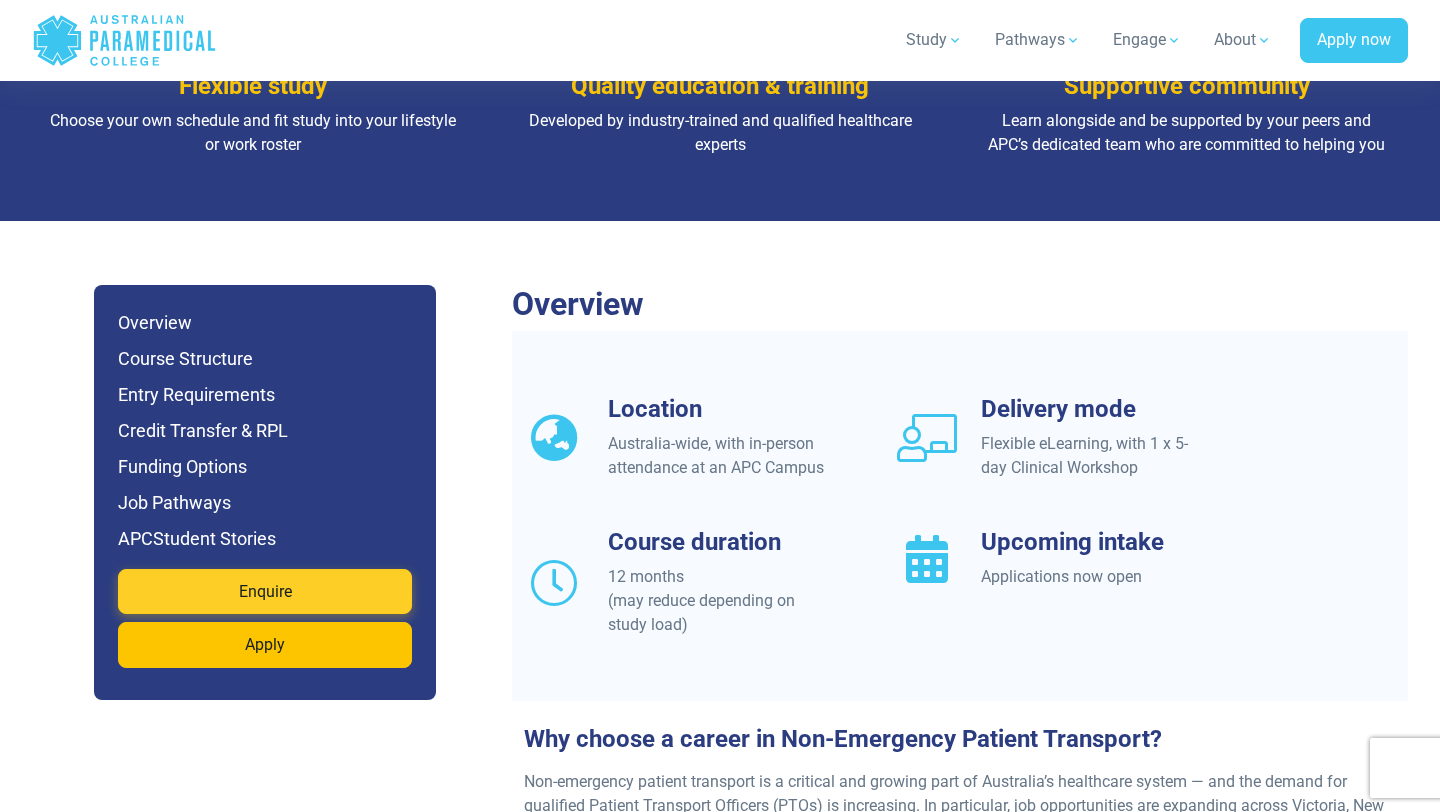 click on "Enquire" at bounding box center [265, 592] 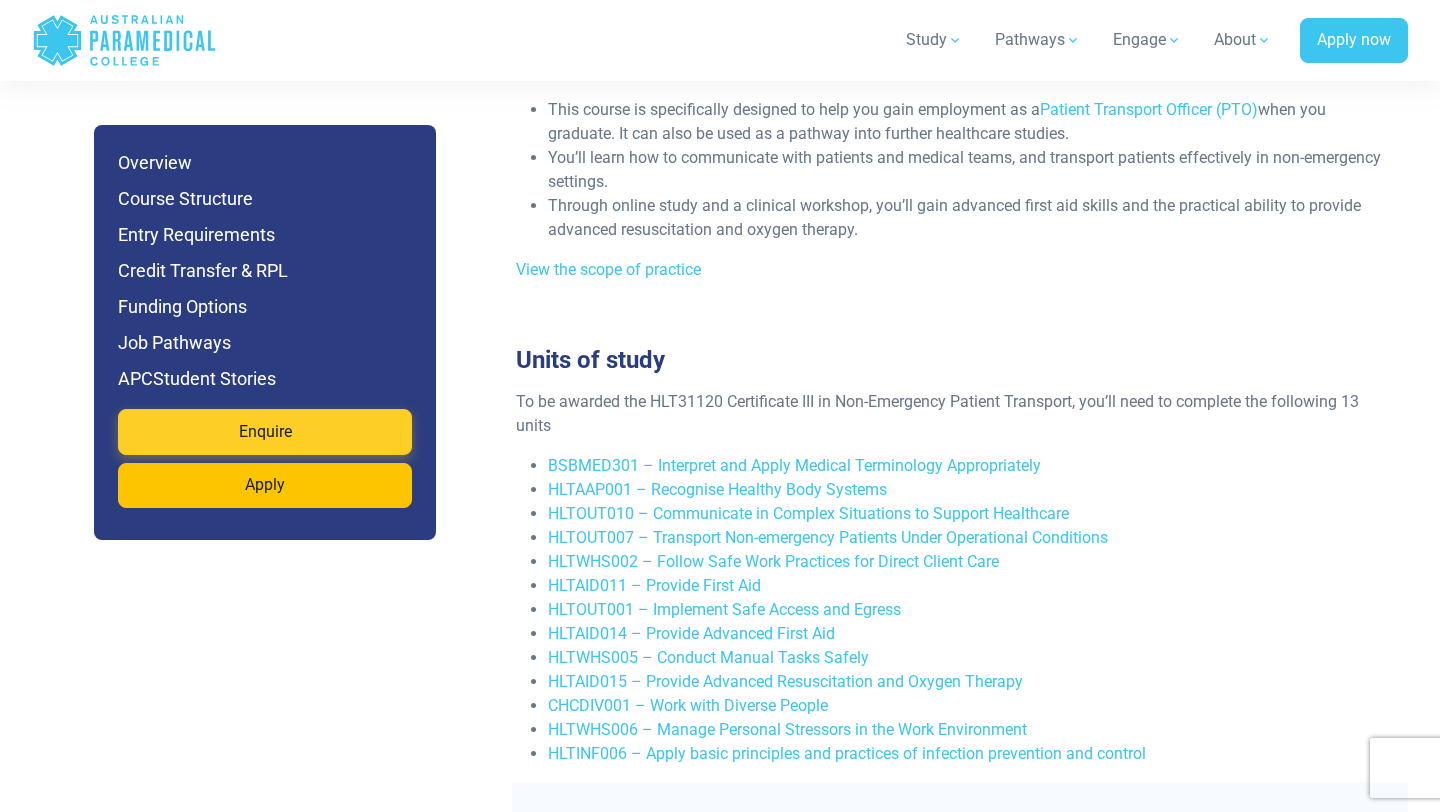 scroll, scrollTop: 3458, scrollLeft: 0, axis: vertical 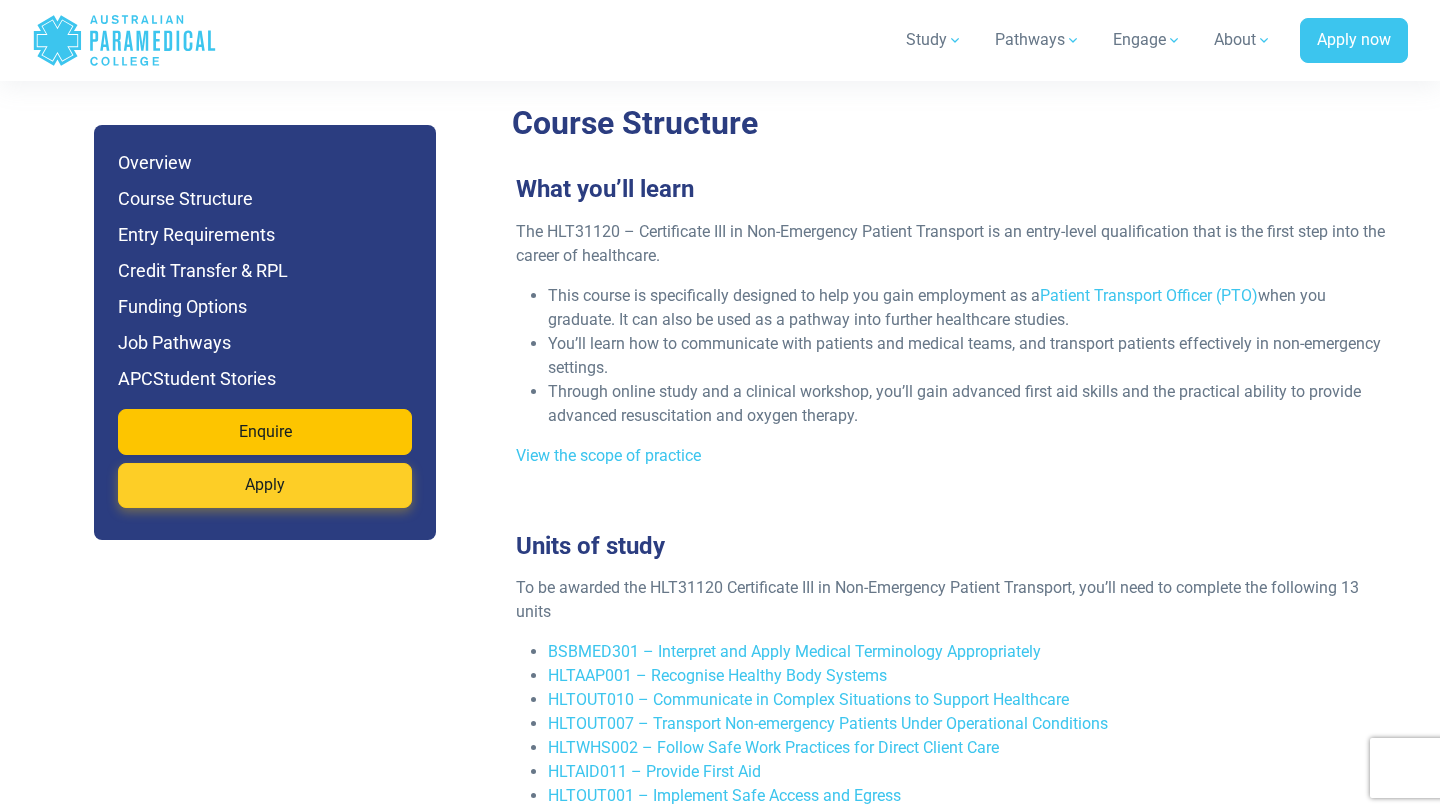 click on "Apply" at bounding box center [265, 486] 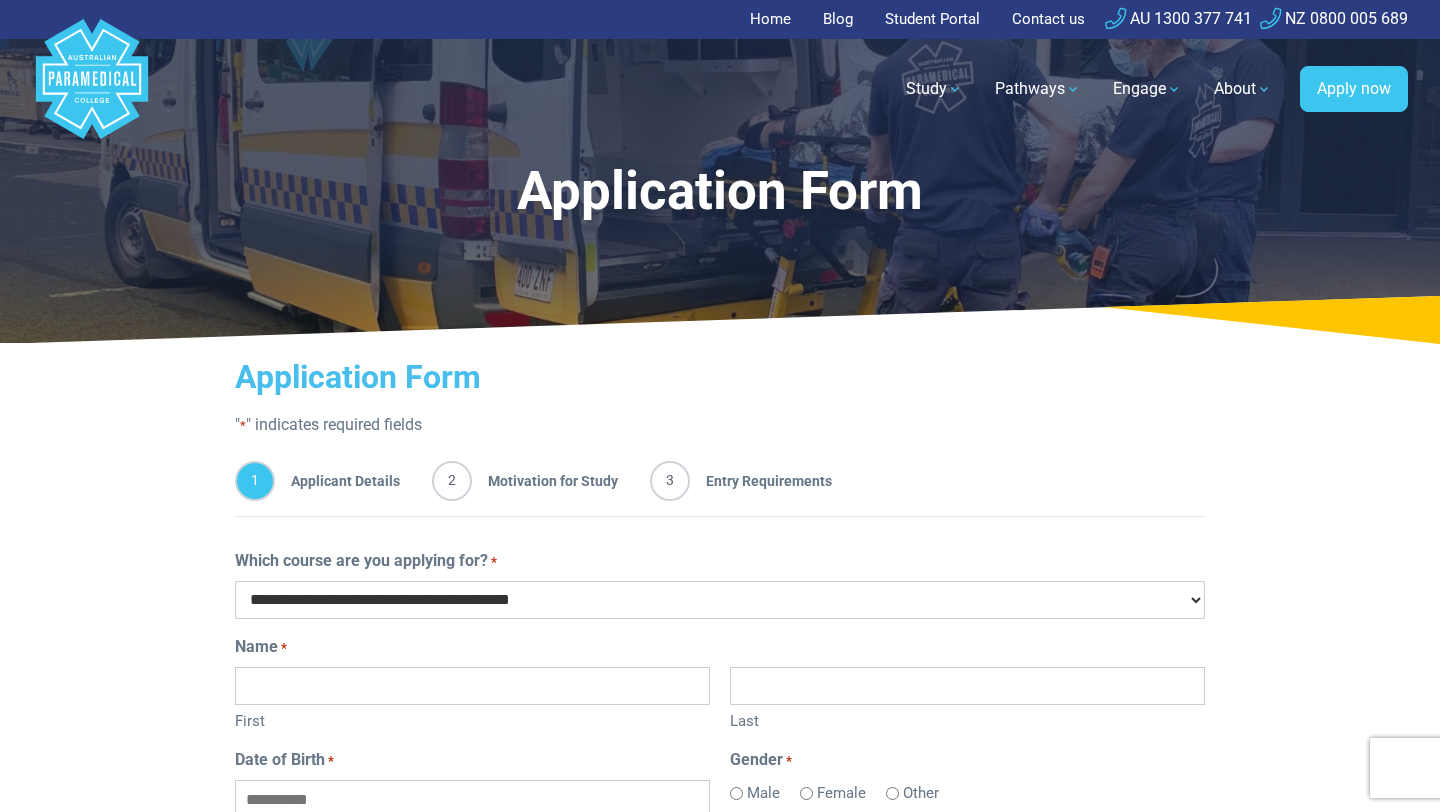 scroll, scrollTop: 0, scrollLeft: 0, axis: both 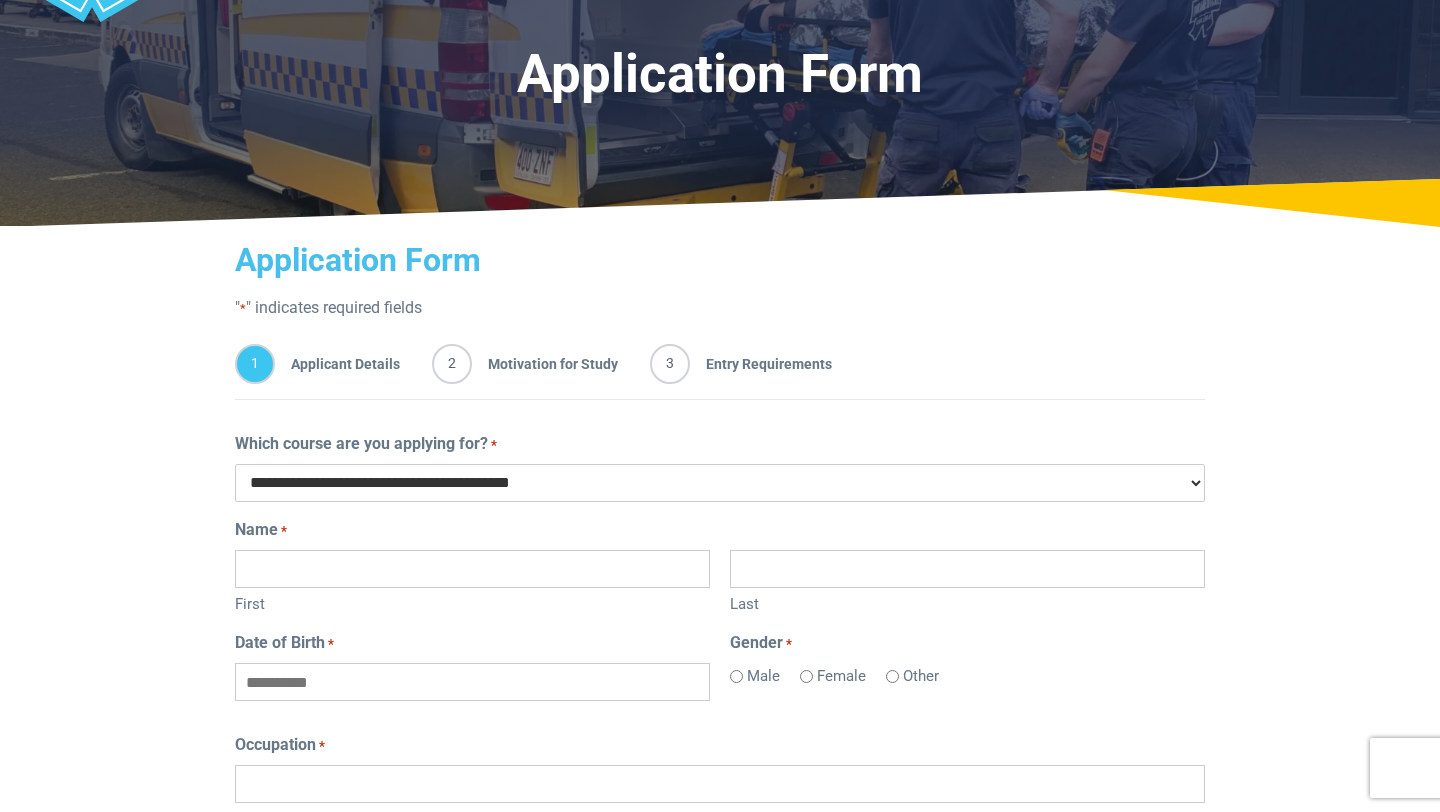click on "First" at bounding box center (472, 569) 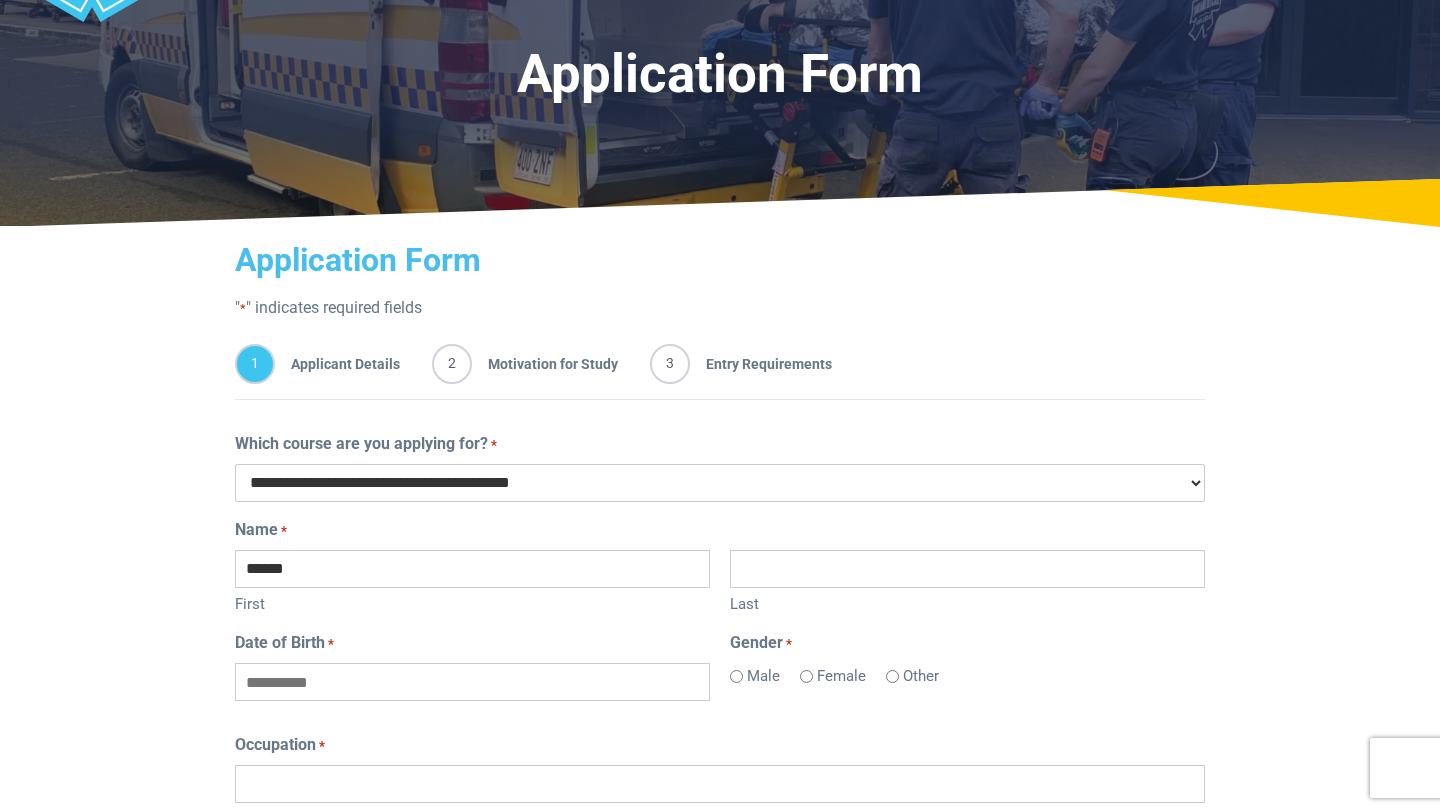 type on "******" 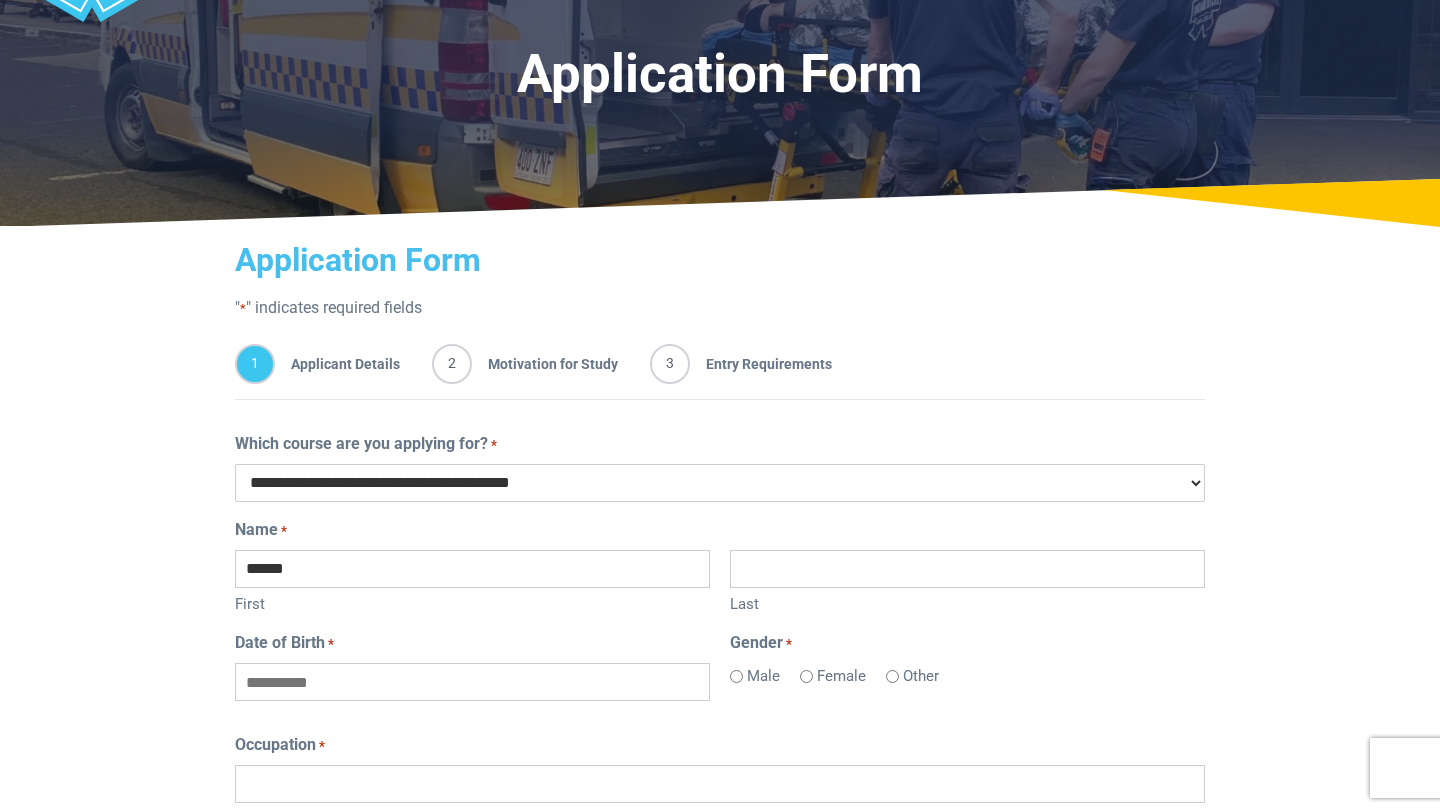 click on "Last" at bounding box center (967, 569) 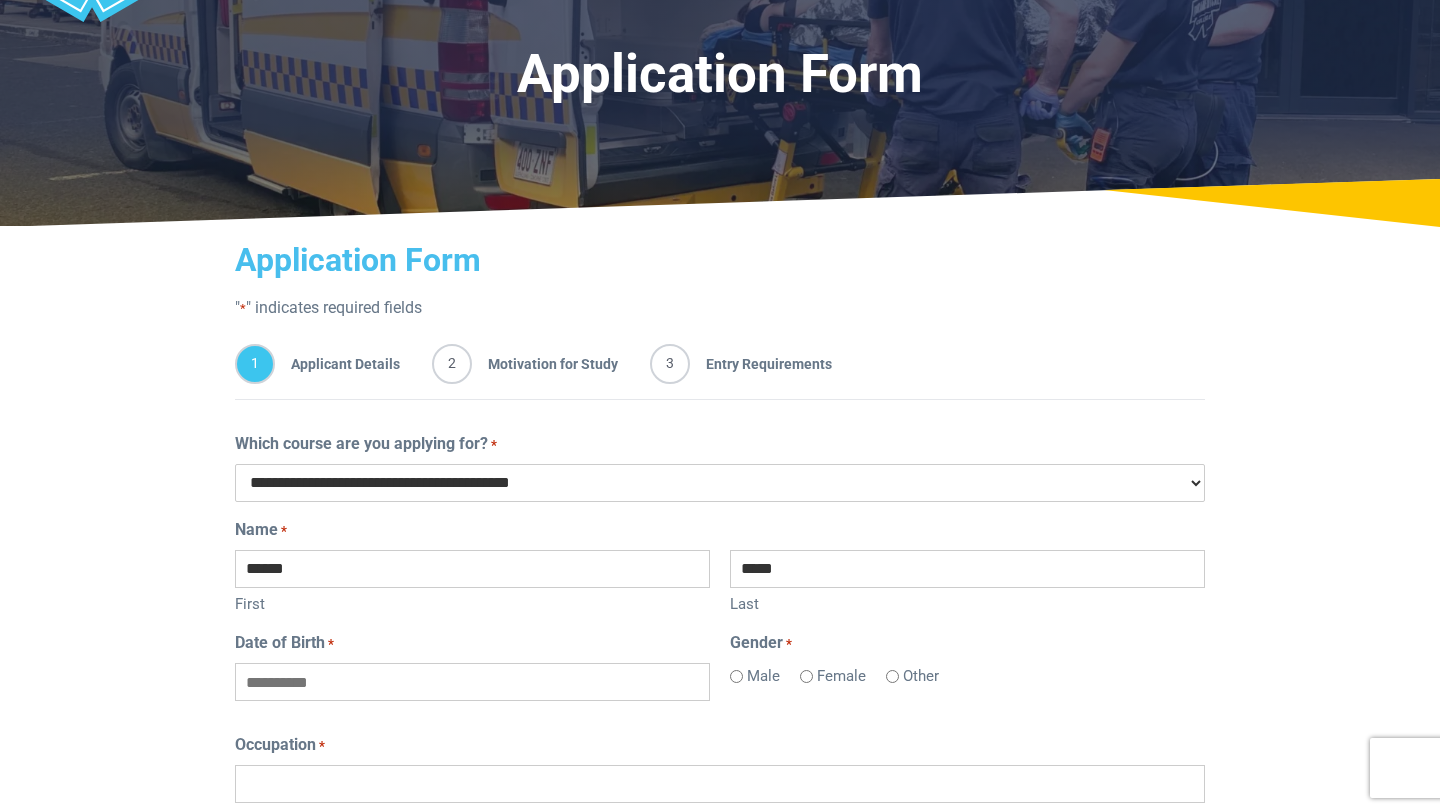 type on "*****" 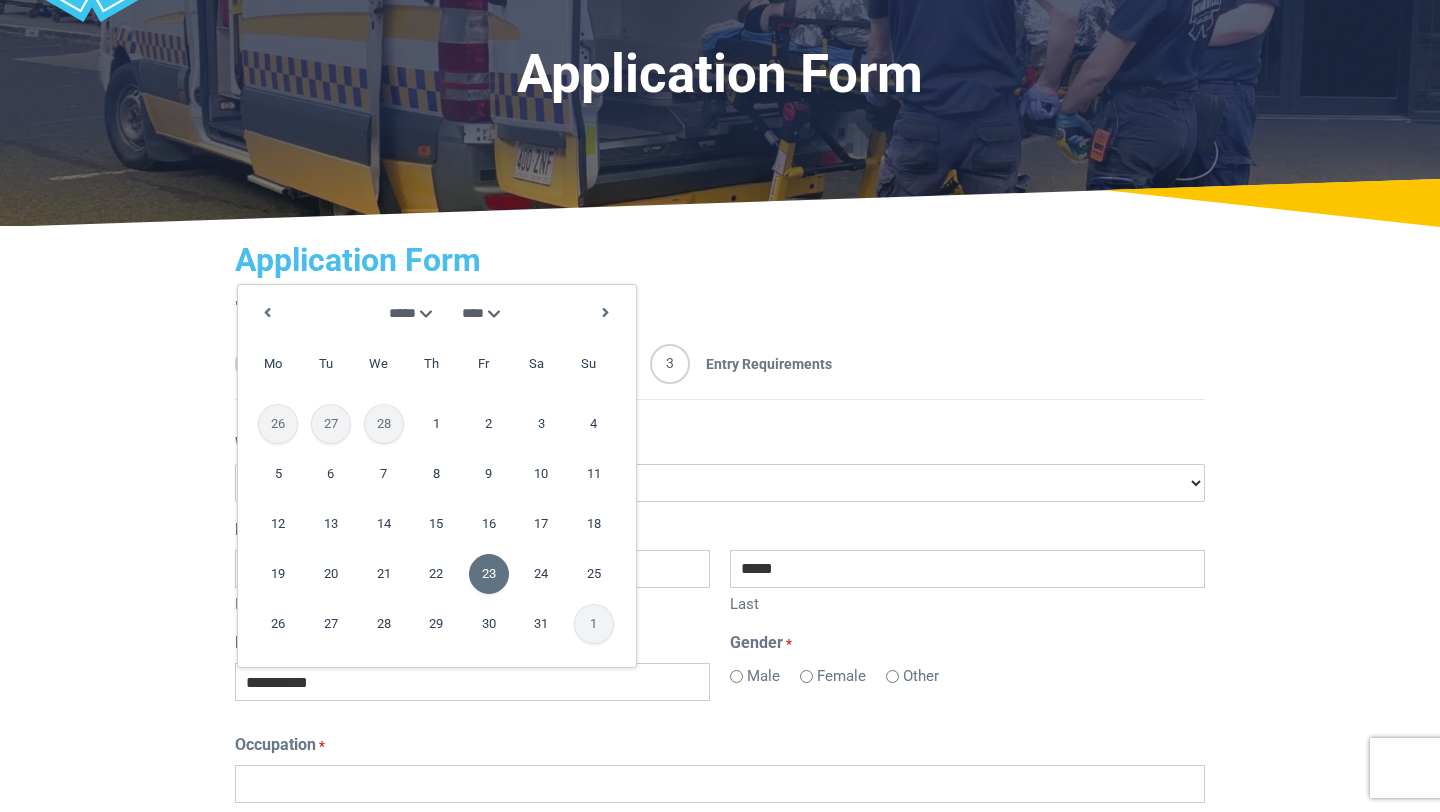 type on "**********" 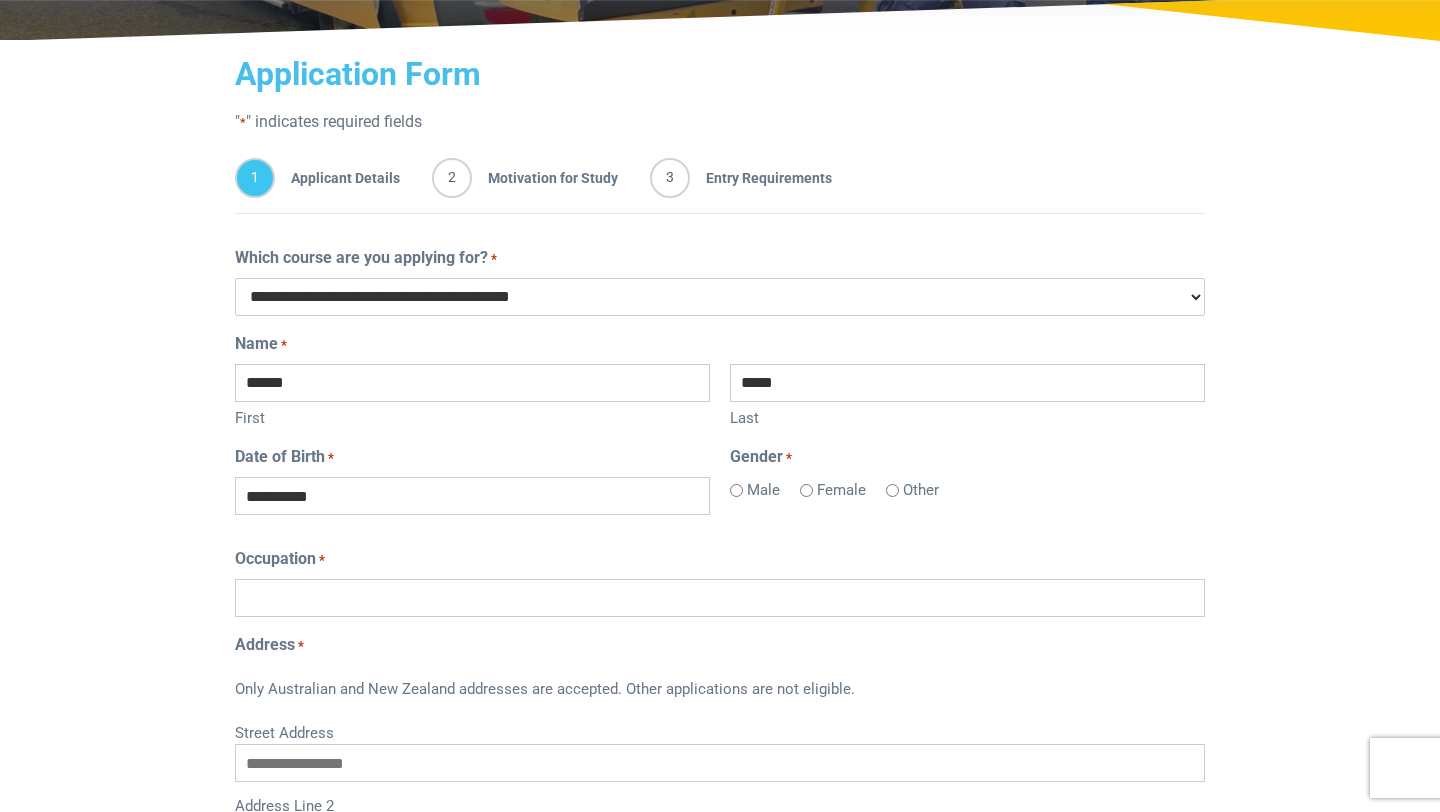scroll, scrollTop: 328, scrollLeft: 0, axis: vertical 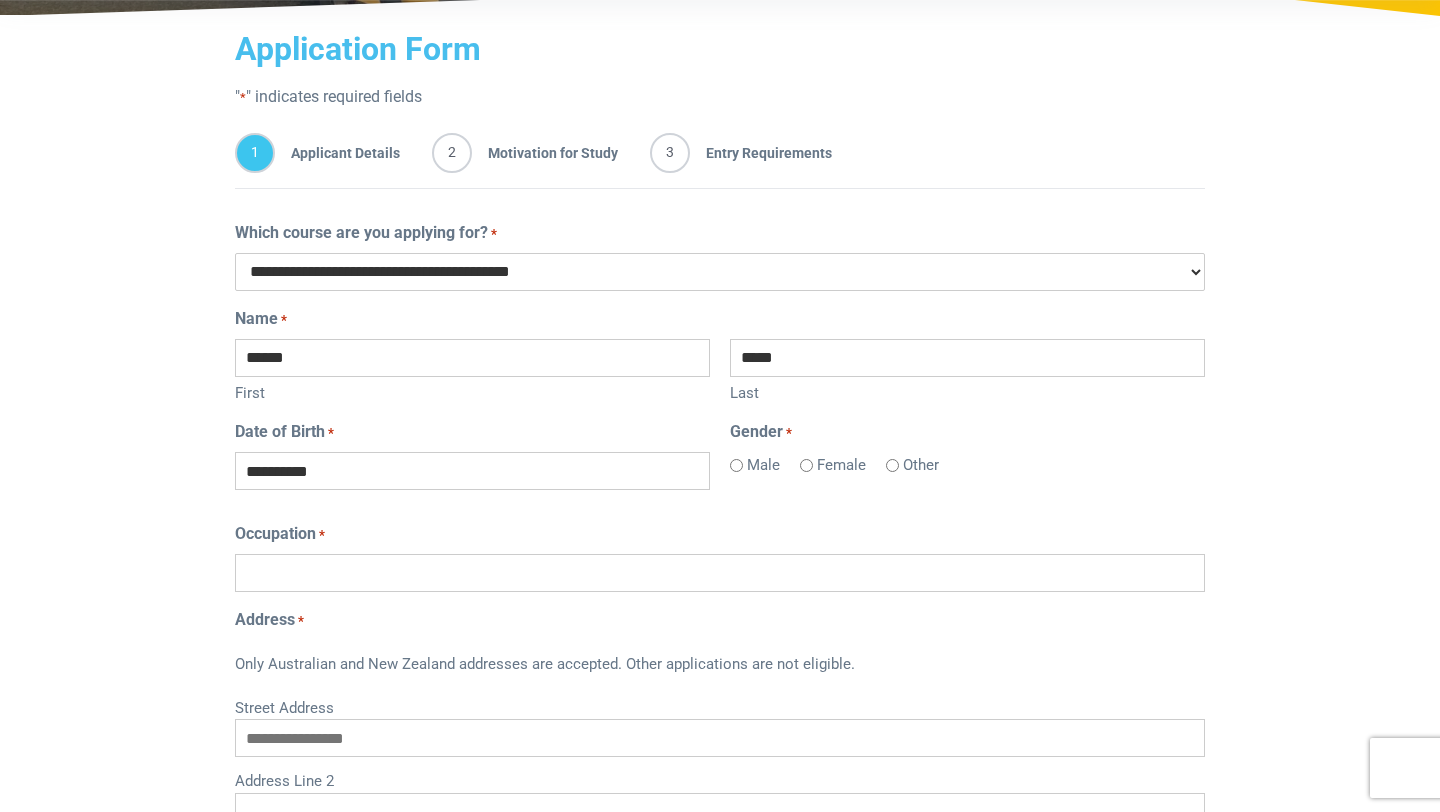 click on "Occupation *" at bounding box center [720, 573] 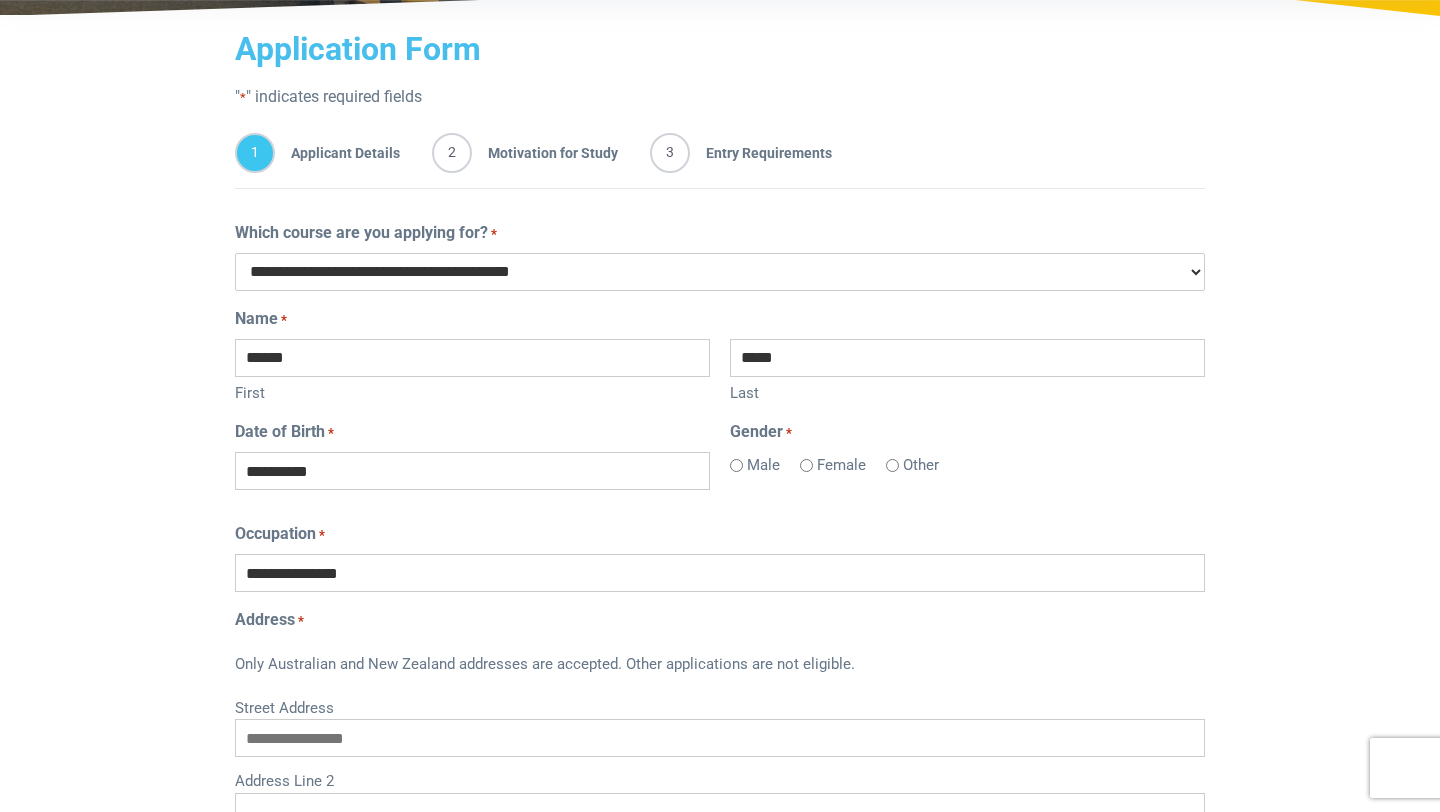 type on "**********" 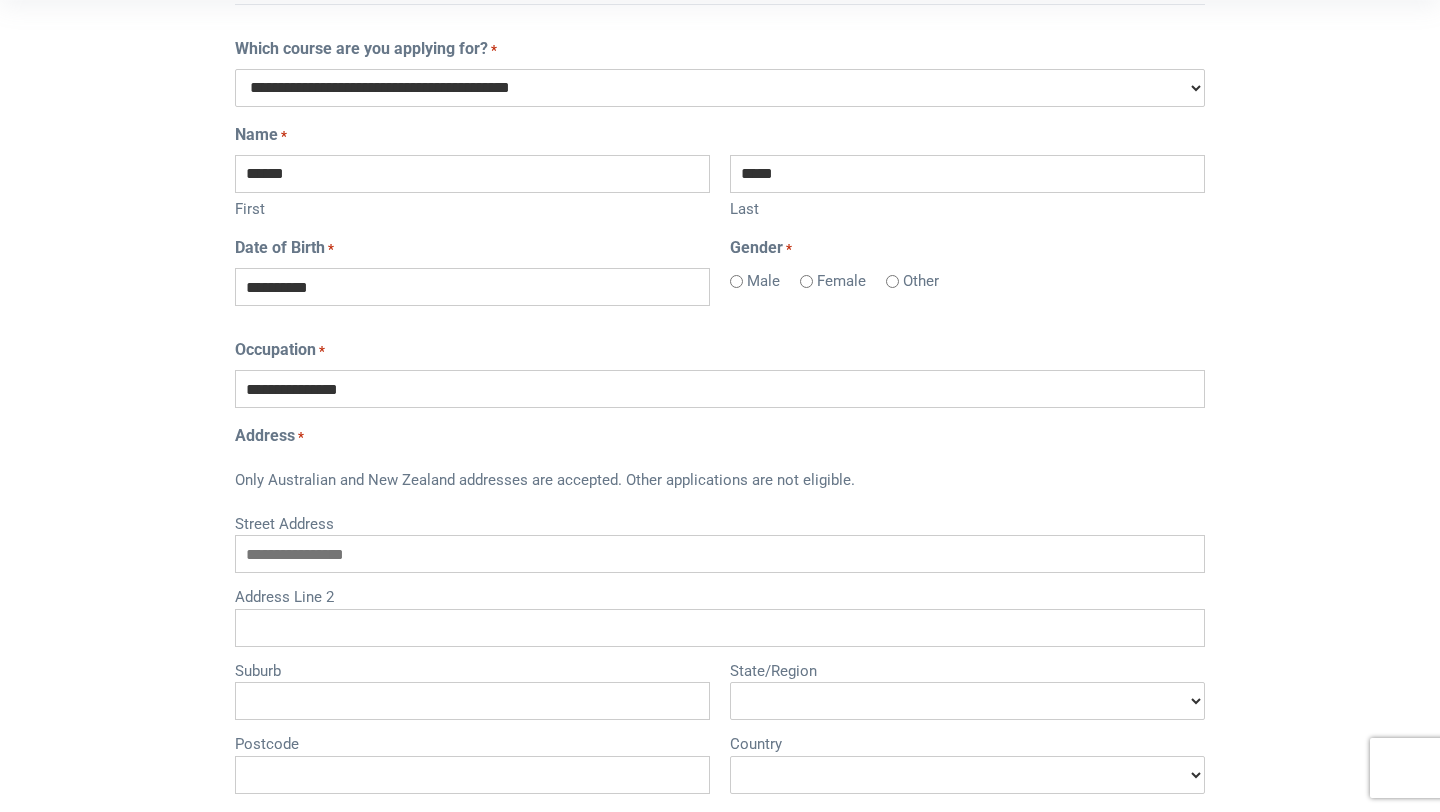 scroll, scrollTop: 577, scrollLeft: 0, axis: vertical 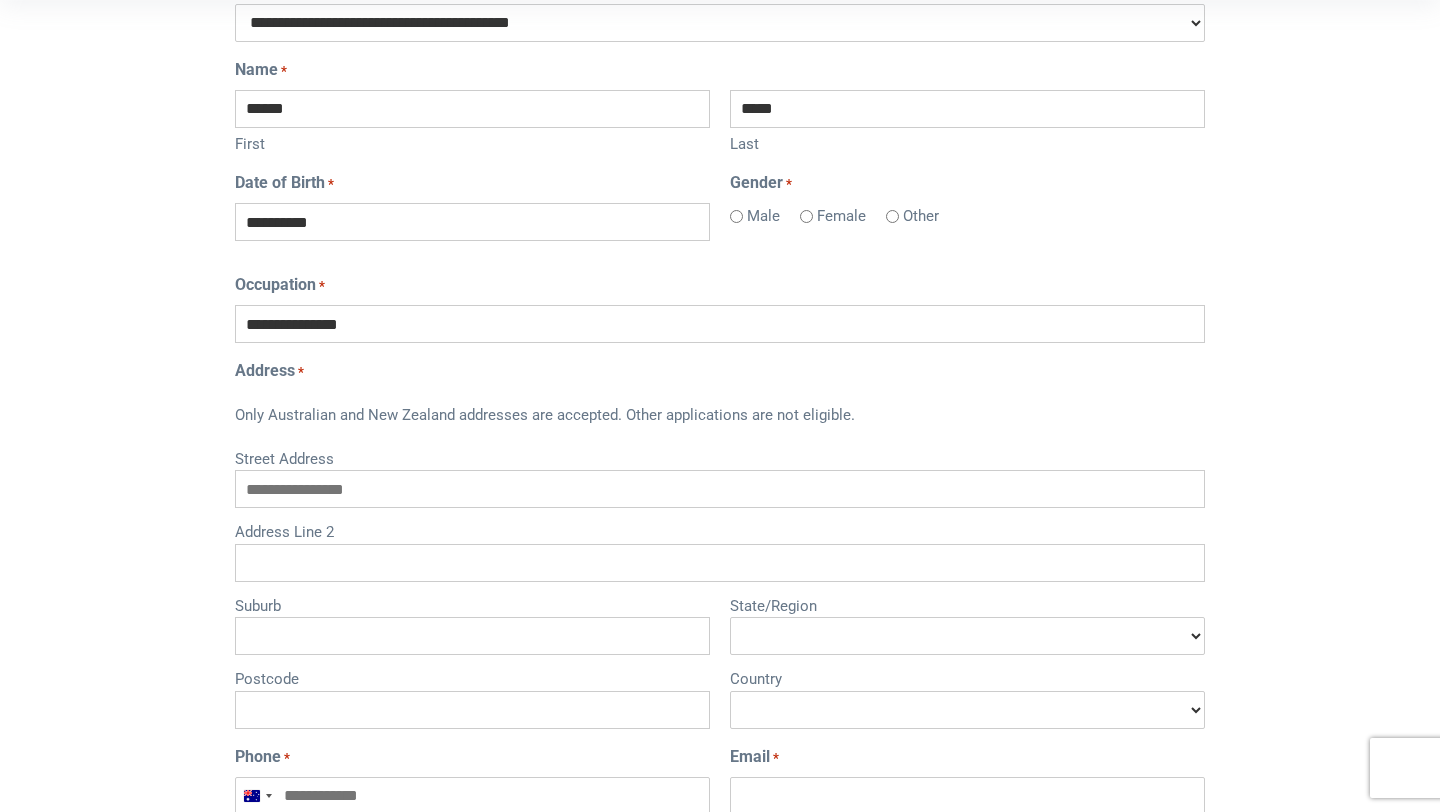 click on "Street Address" at bounding box center [720, 489] 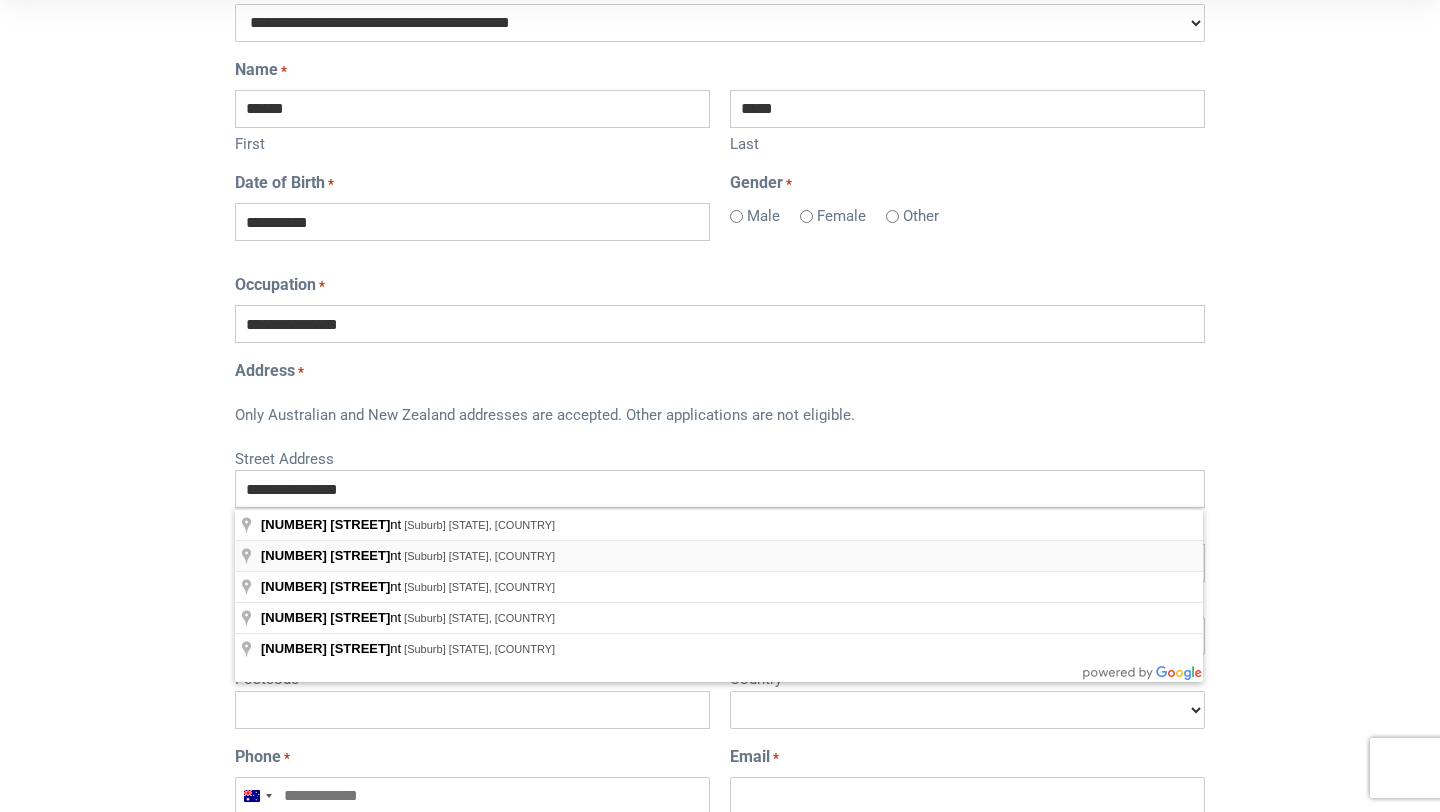 type on "**********" 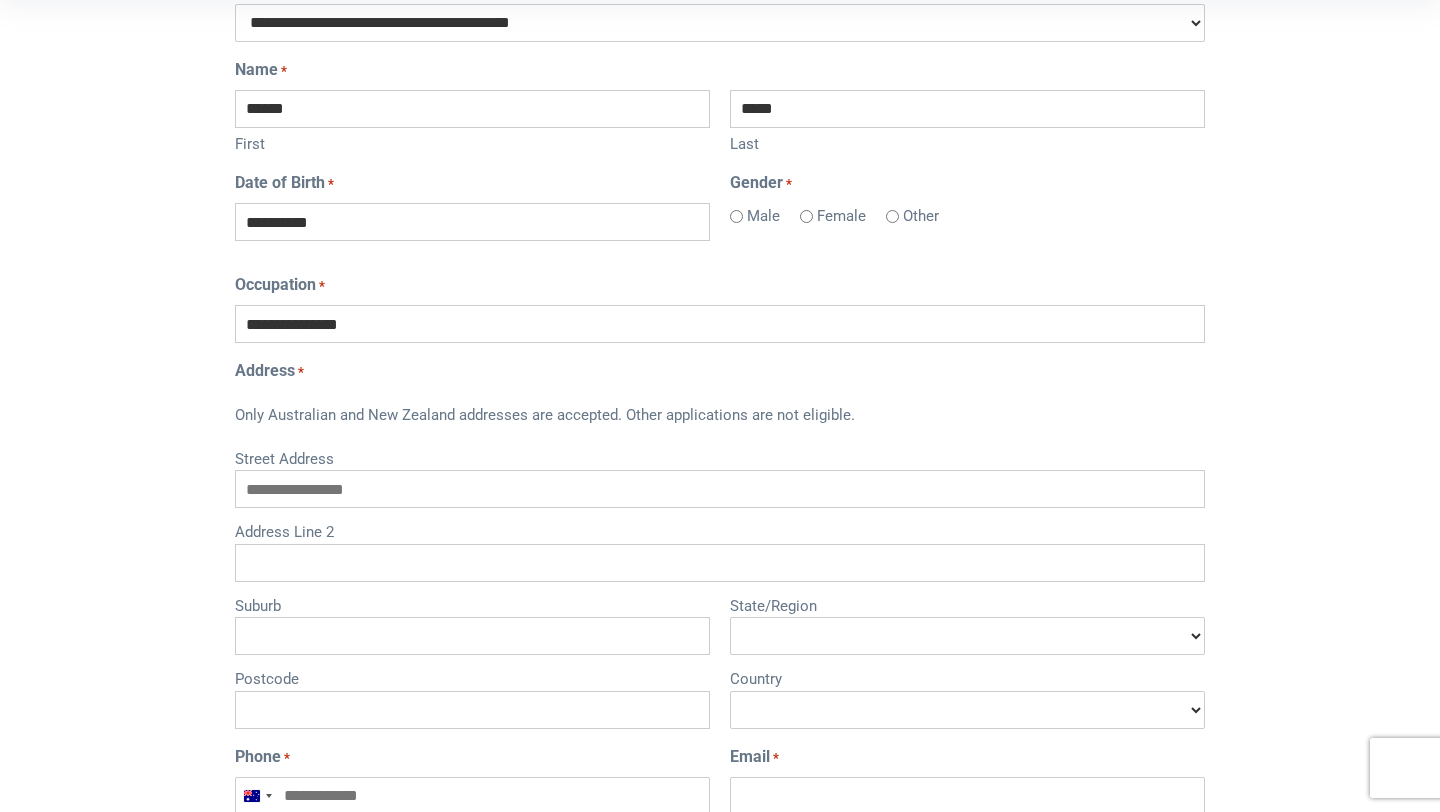 type on "**********" 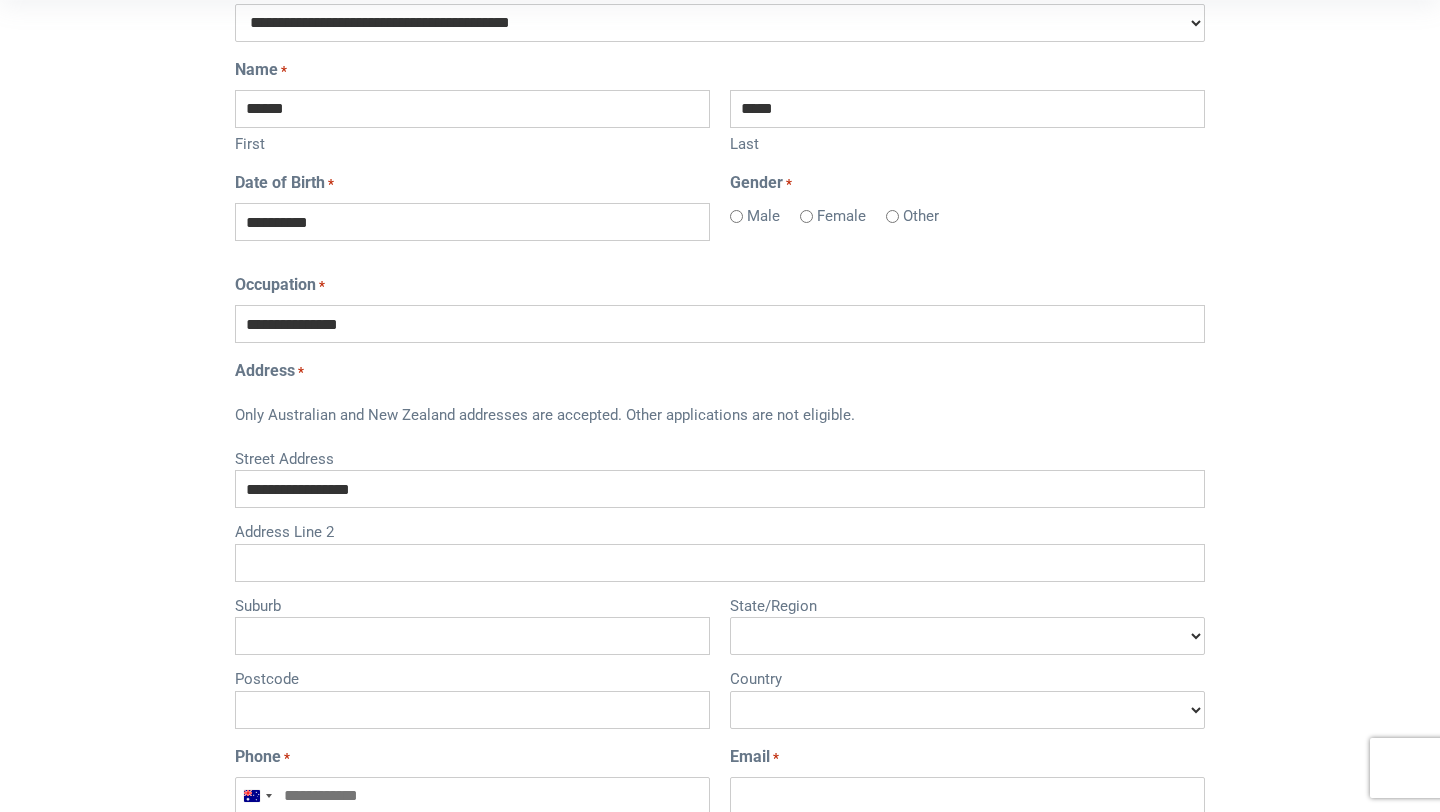 type on "*********" 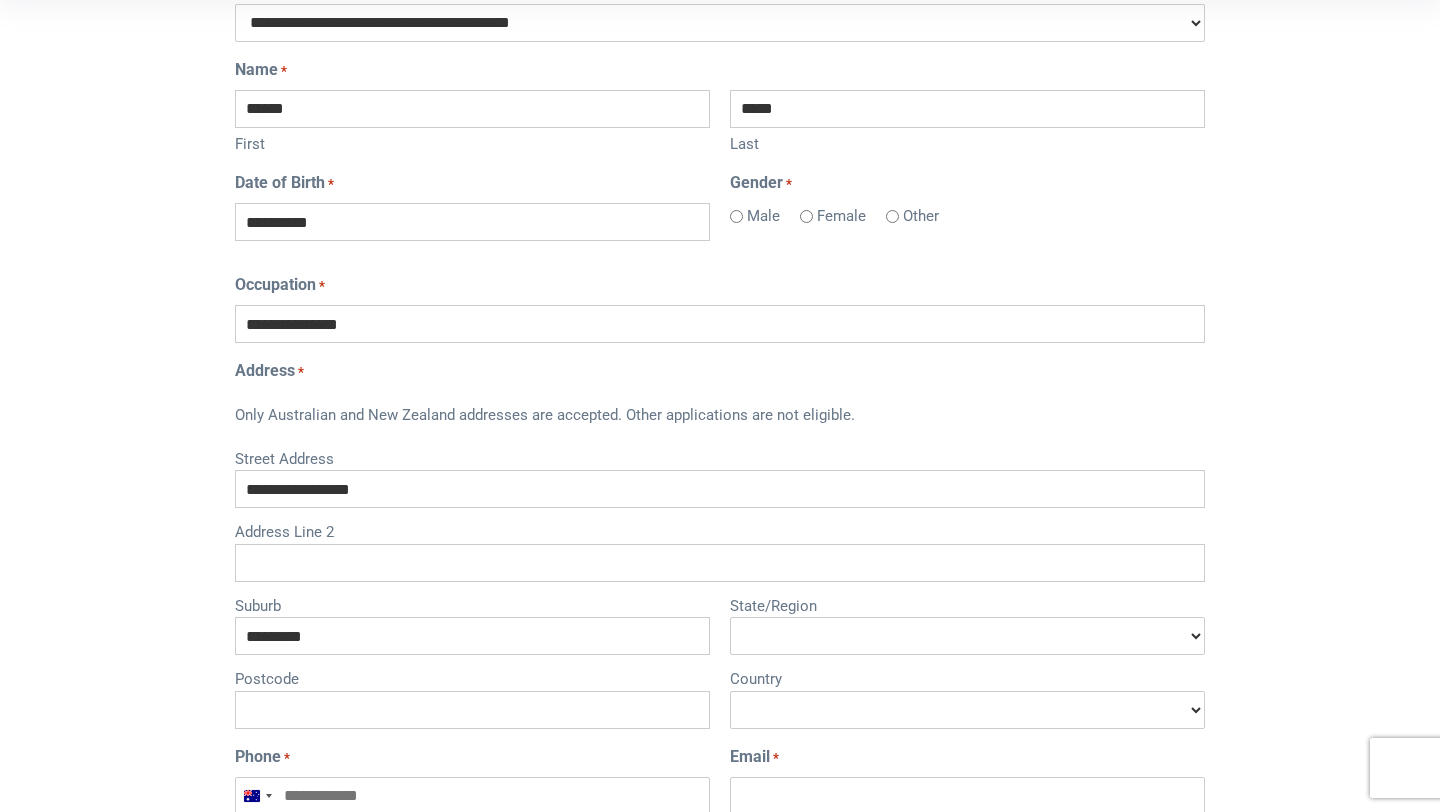type on "****" 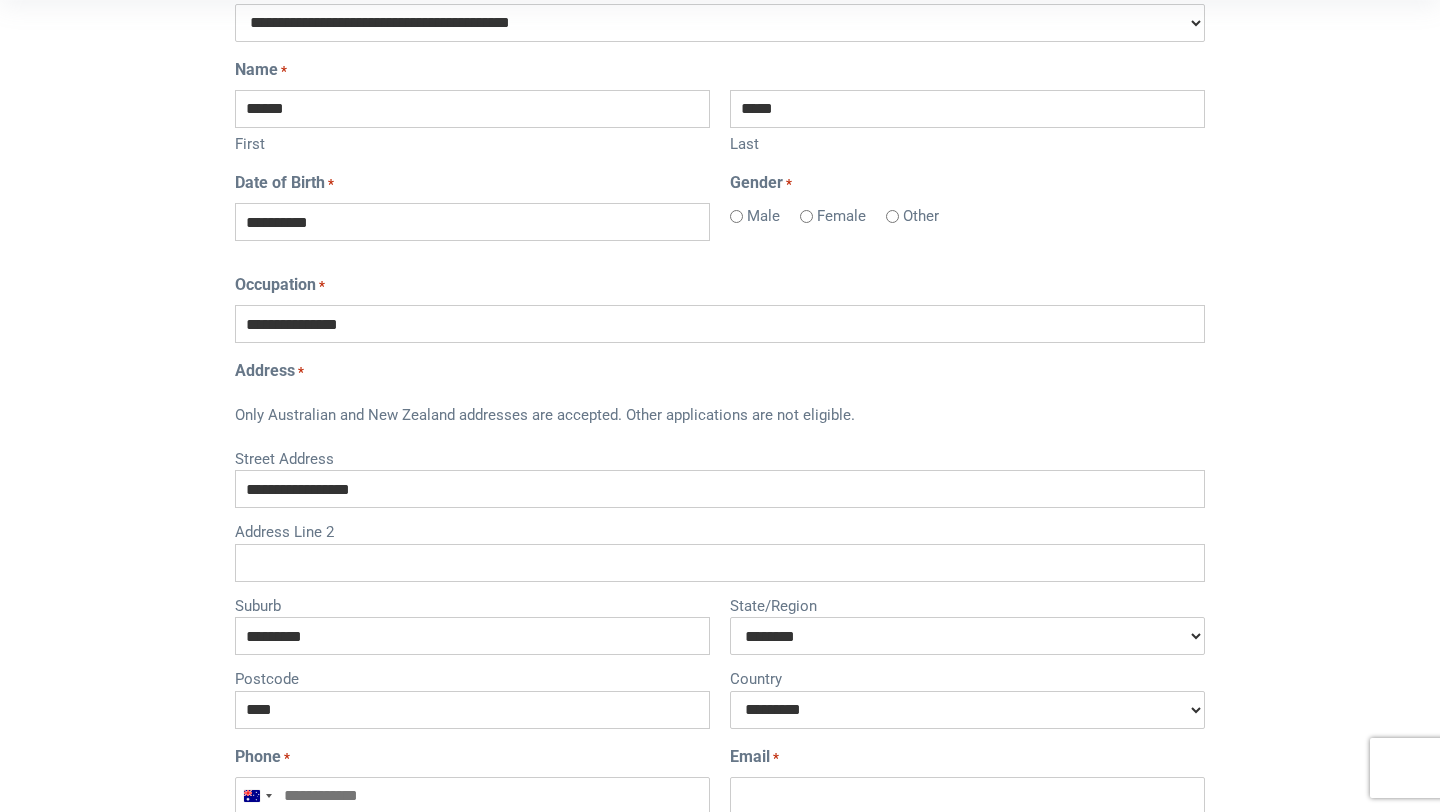 select on "********" 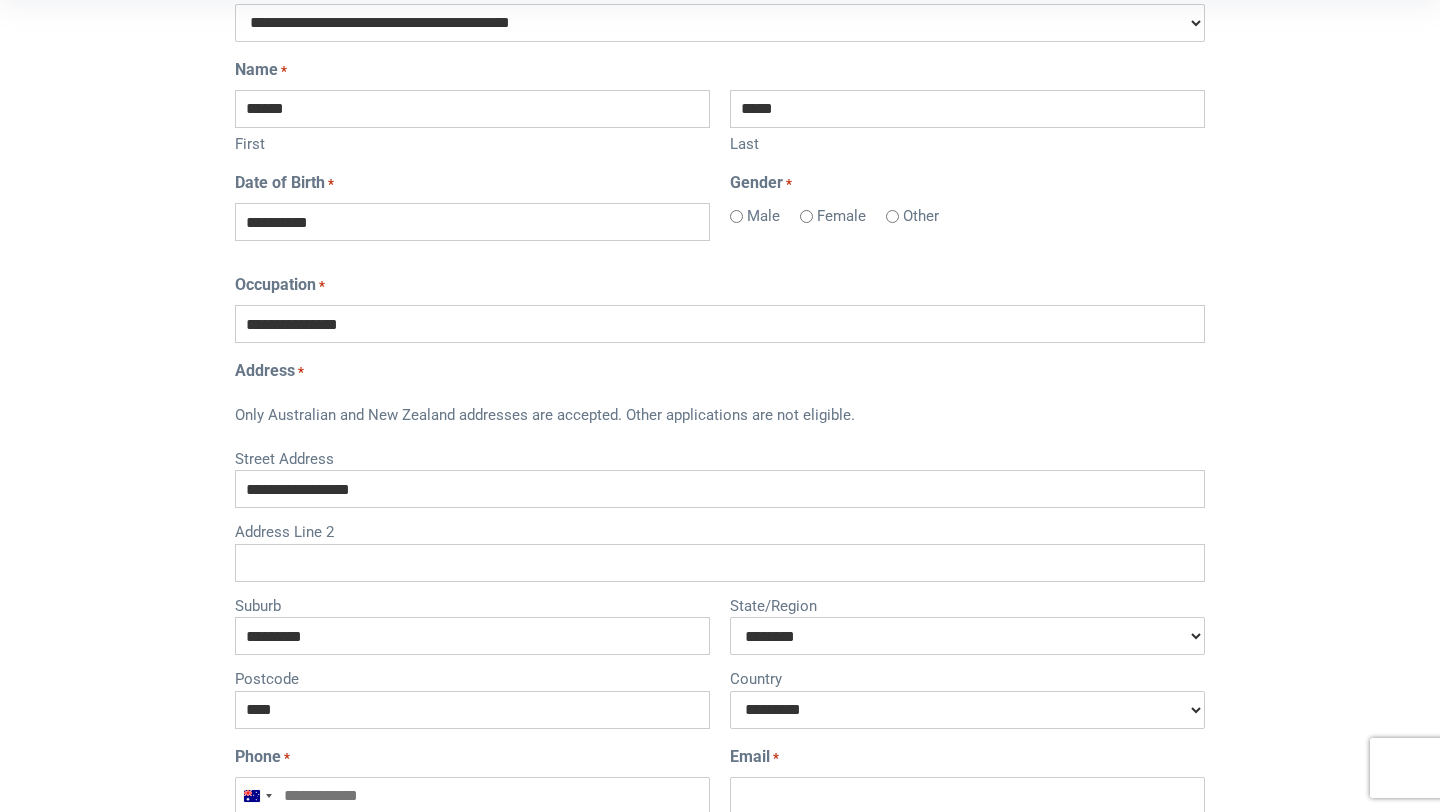 click on "Suburb" at bounding box center (472, 604) 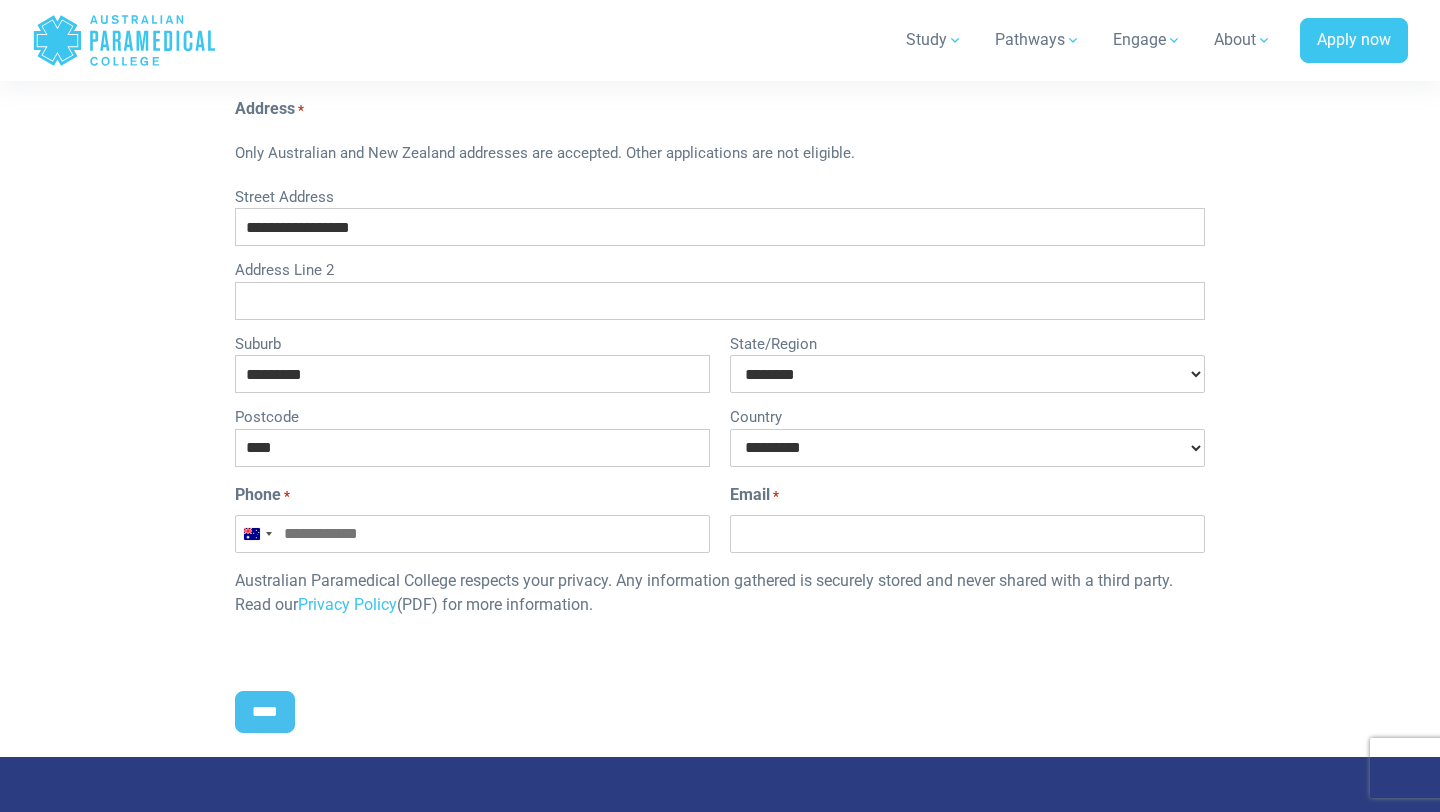 scroll, scrollTop: 842, scrollLeft: 0, axis: vertical 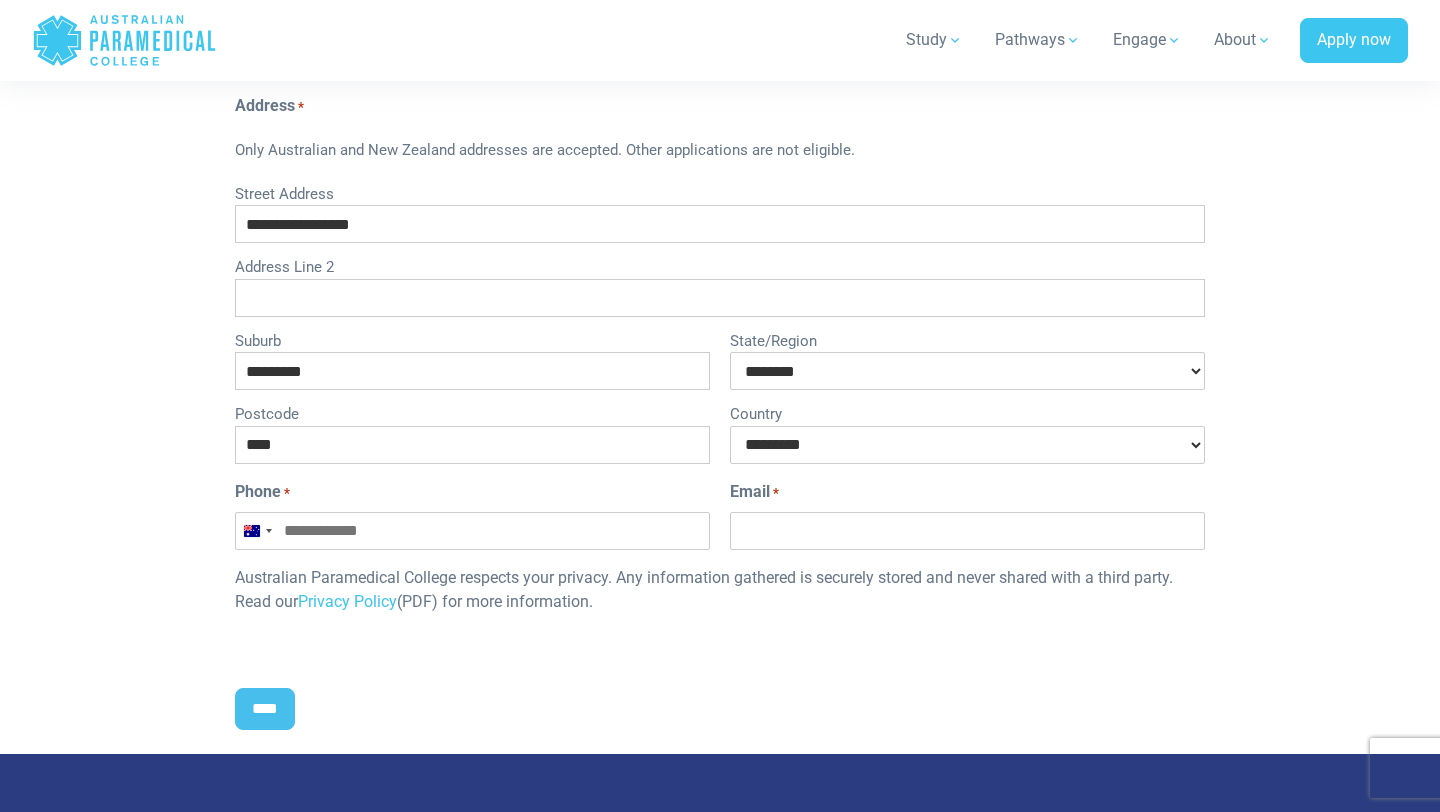 click on "Australian Paramedical College respects your privacy. Any information gathered is securely stored and never shared with a third party. Read our  Privacy Policy  (PDF) for more information." at bounding box center [720, 590] 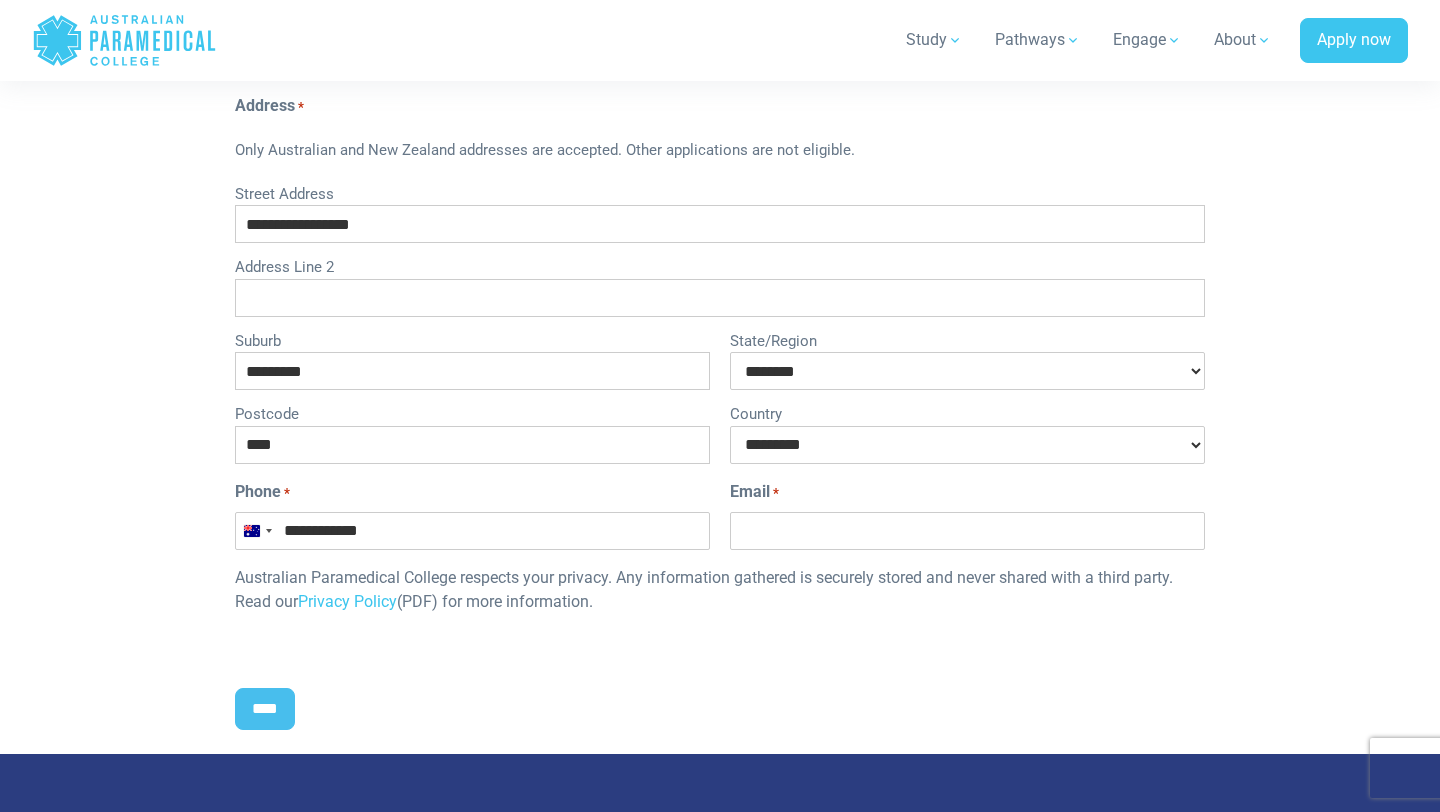 type on "**********" 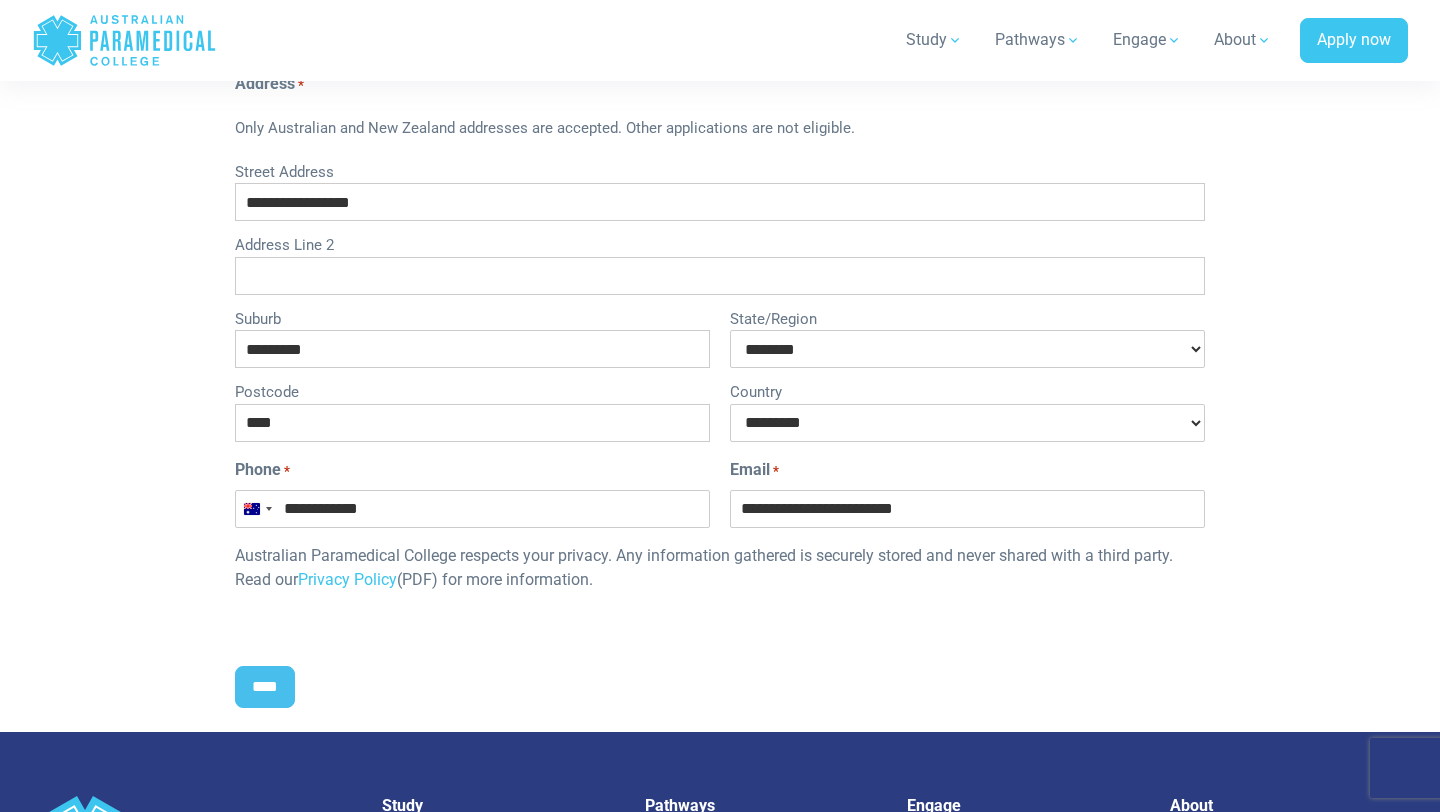 scroll, scrollTop: 865, scrollLeft: 0, axis: vertical 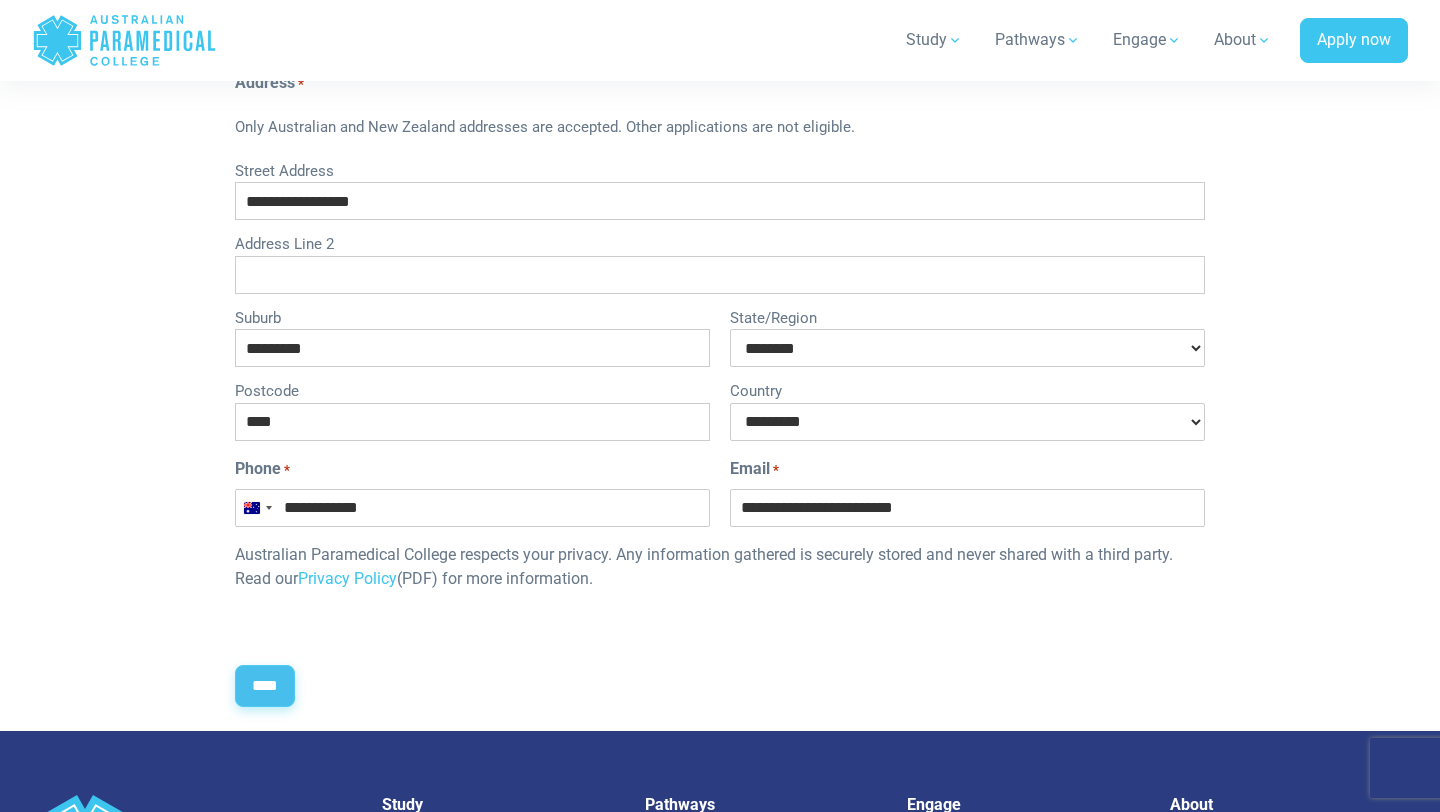 type on "**********" 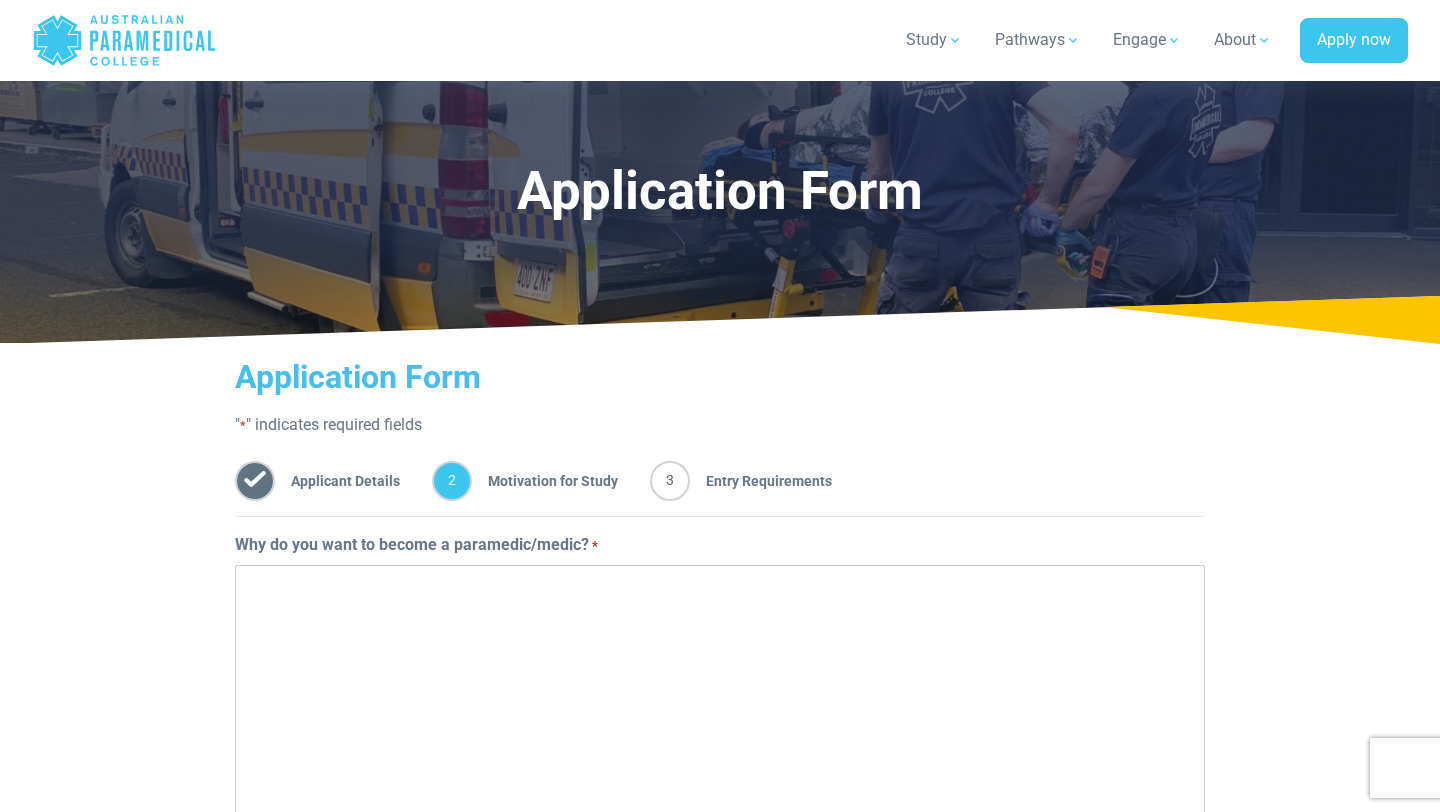 scroll, scrollTop: 358, scrollLeft: 0, axis: vertical 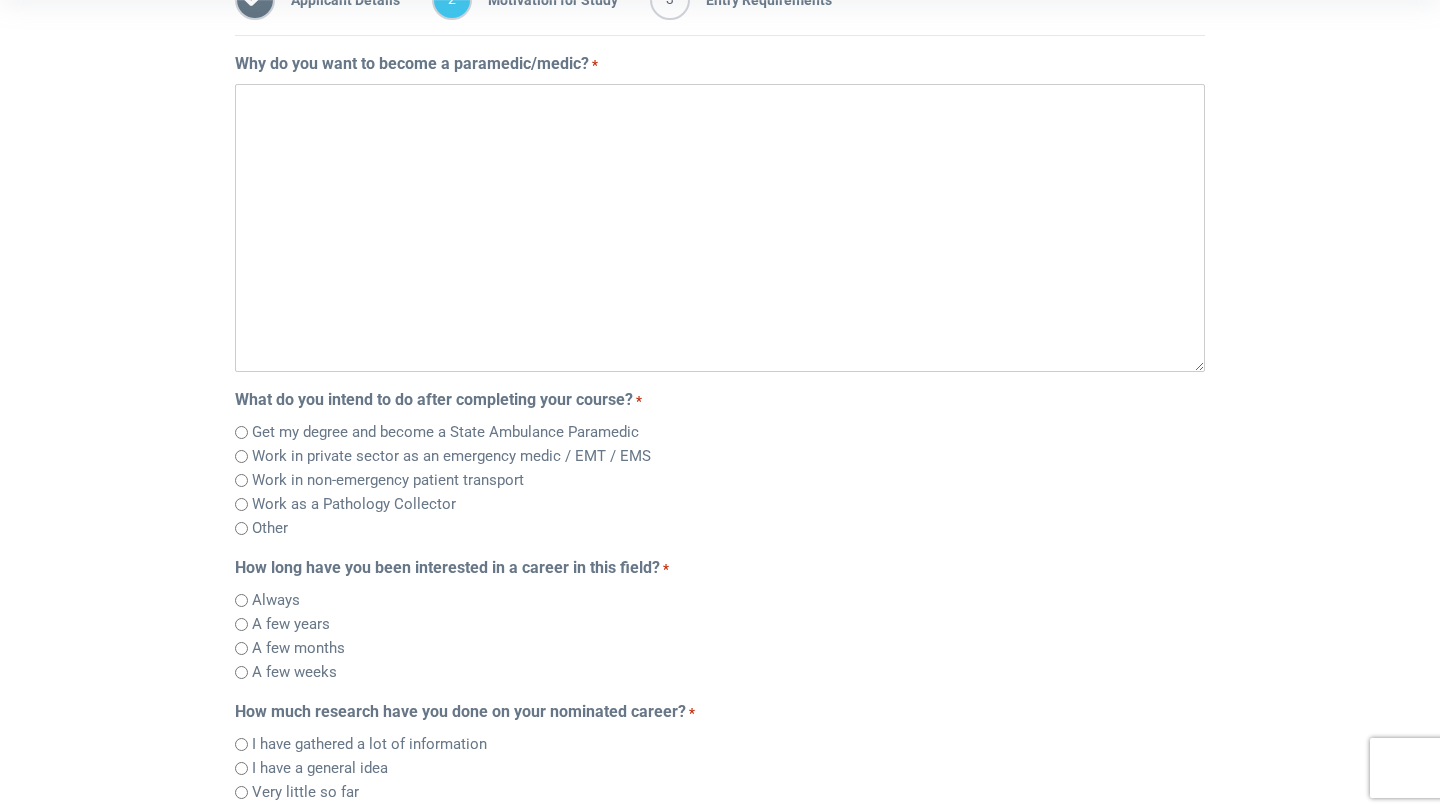 click on "Why do you want to become a paramedic/medic? *" at bounding box center (720, 228) 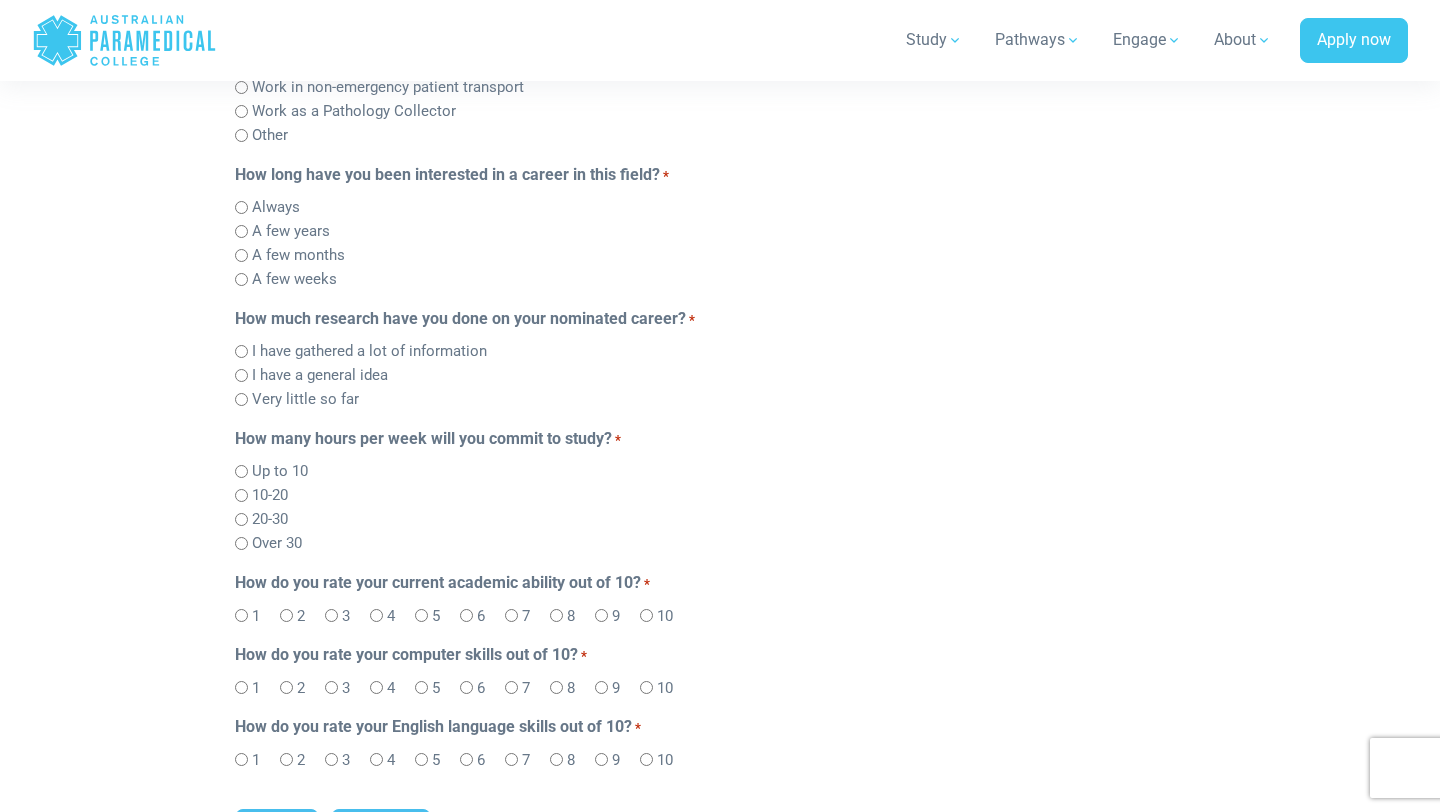scroll, scrollTop: 864, scrollLeft: 0, axis: vertical 